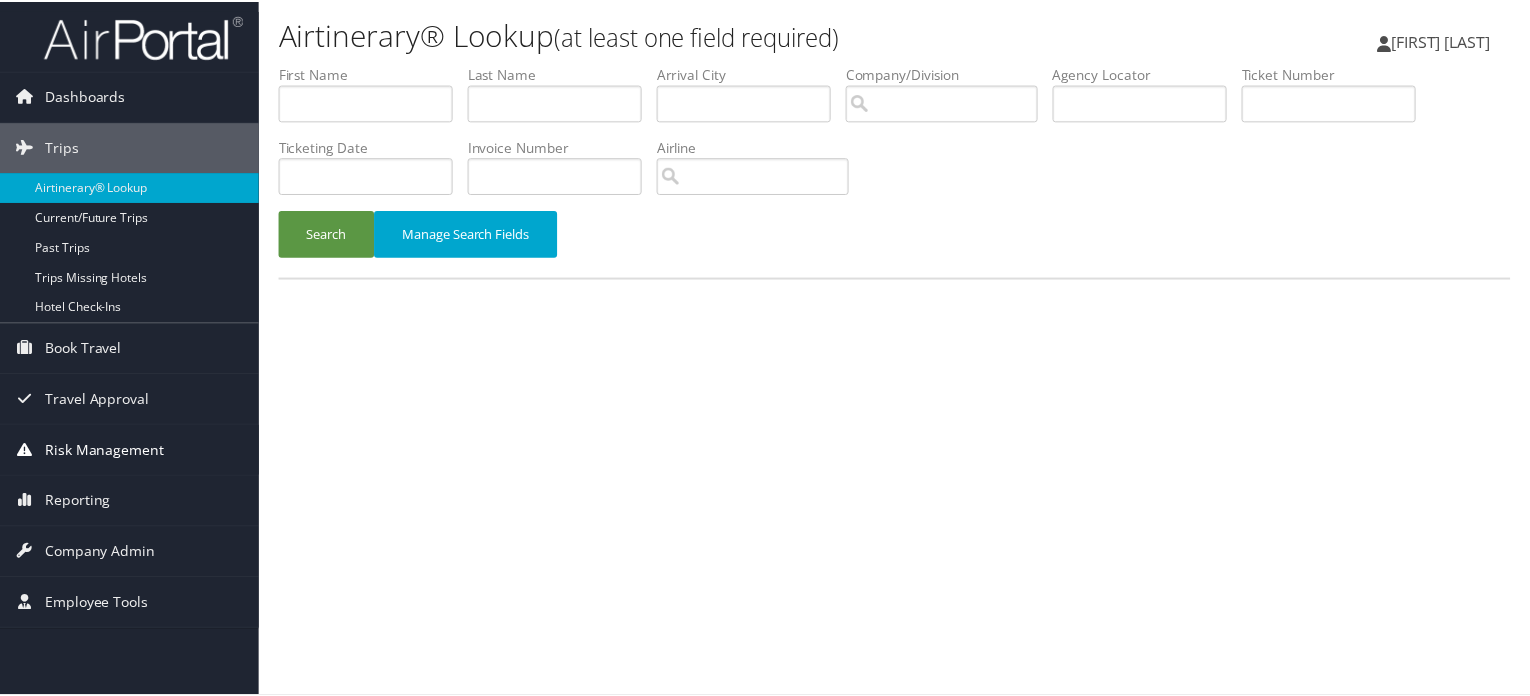 scroll, scrollTop: 0, scrollLeft: 0, axis: both 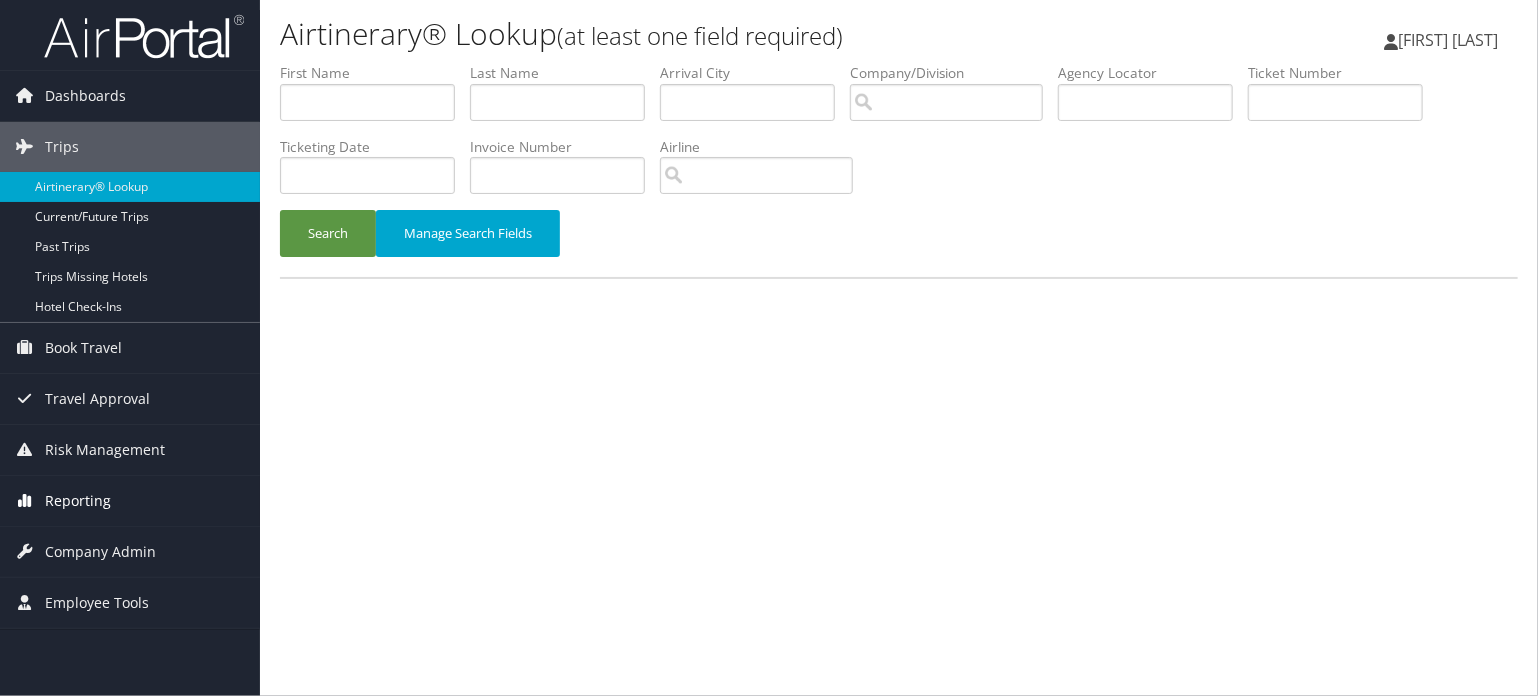 click on "Reporting" at bounding box center (78, 501) 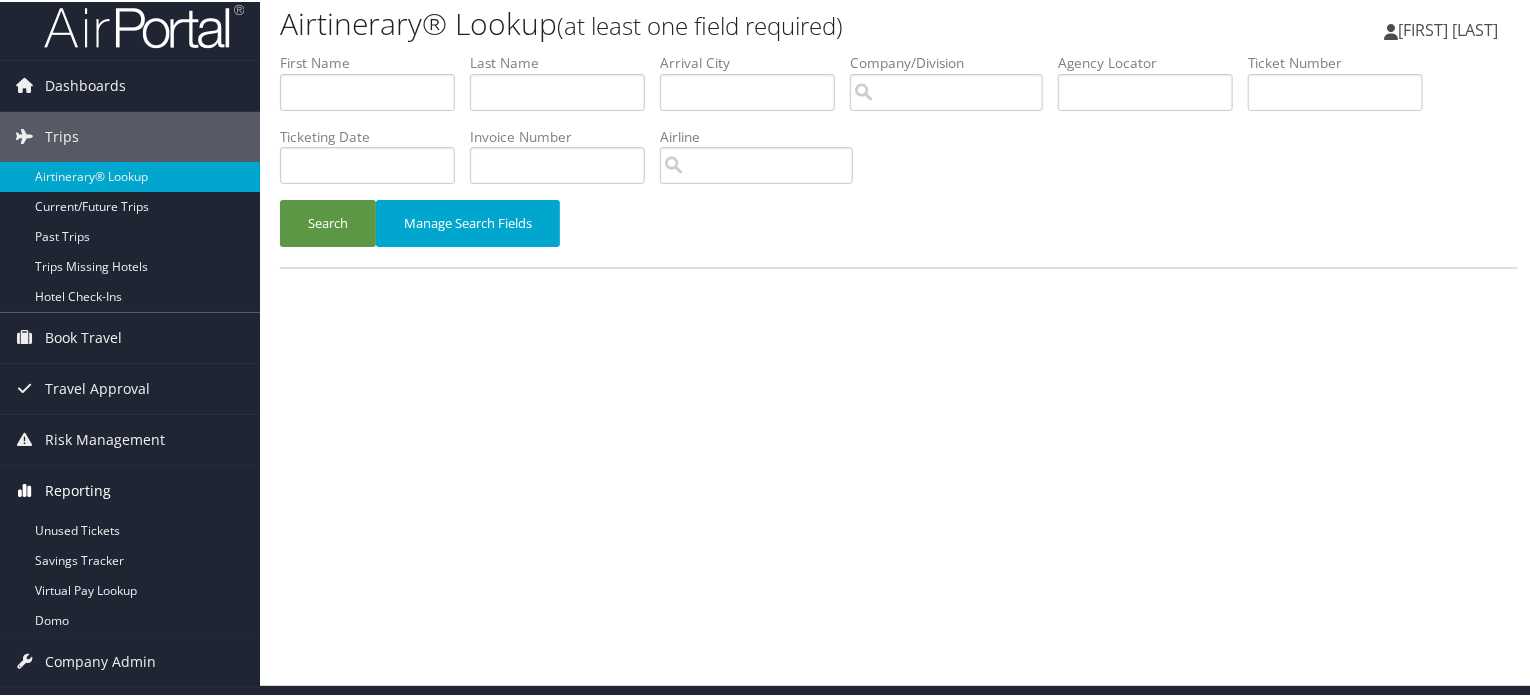 scroll, scrollTop: 51, scrollLeft: 0, axis: vertical 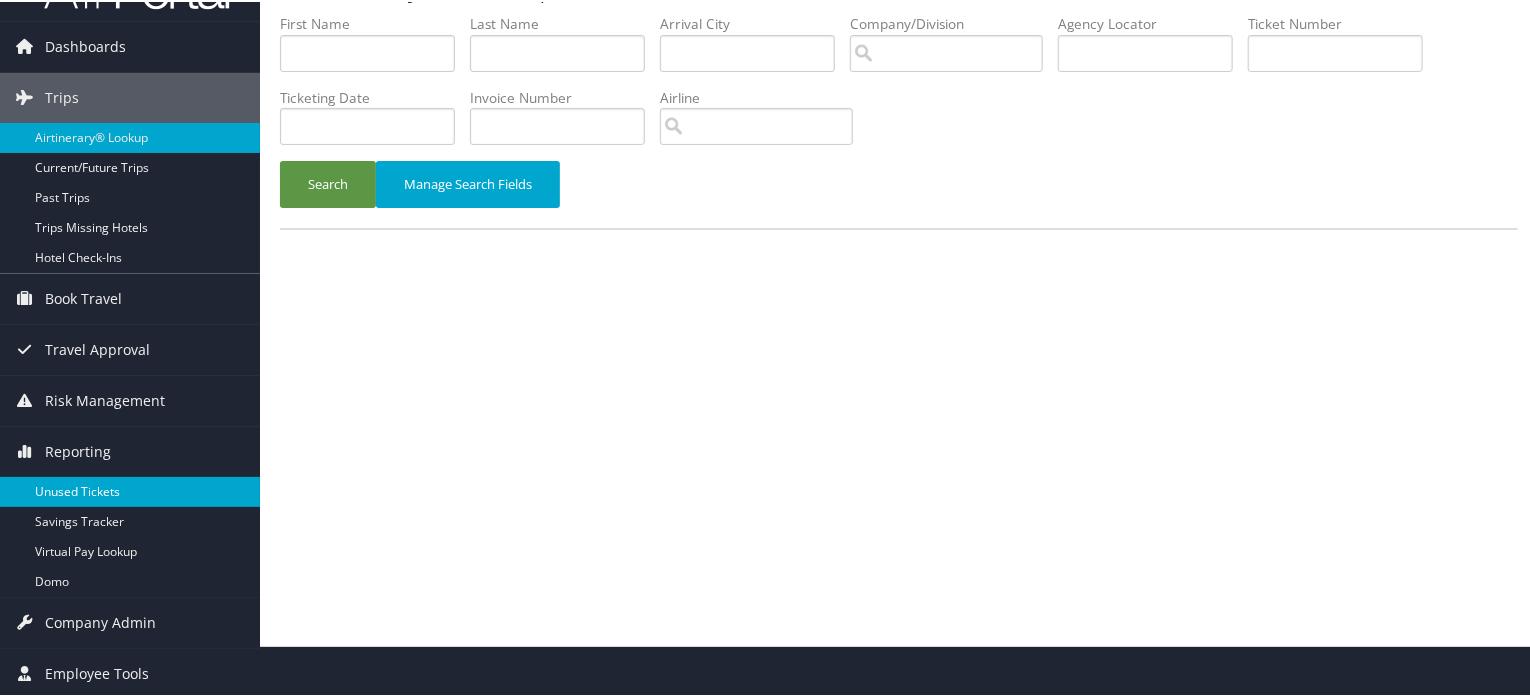 click on "Unused Tickets" at bounding box center [130, 490] 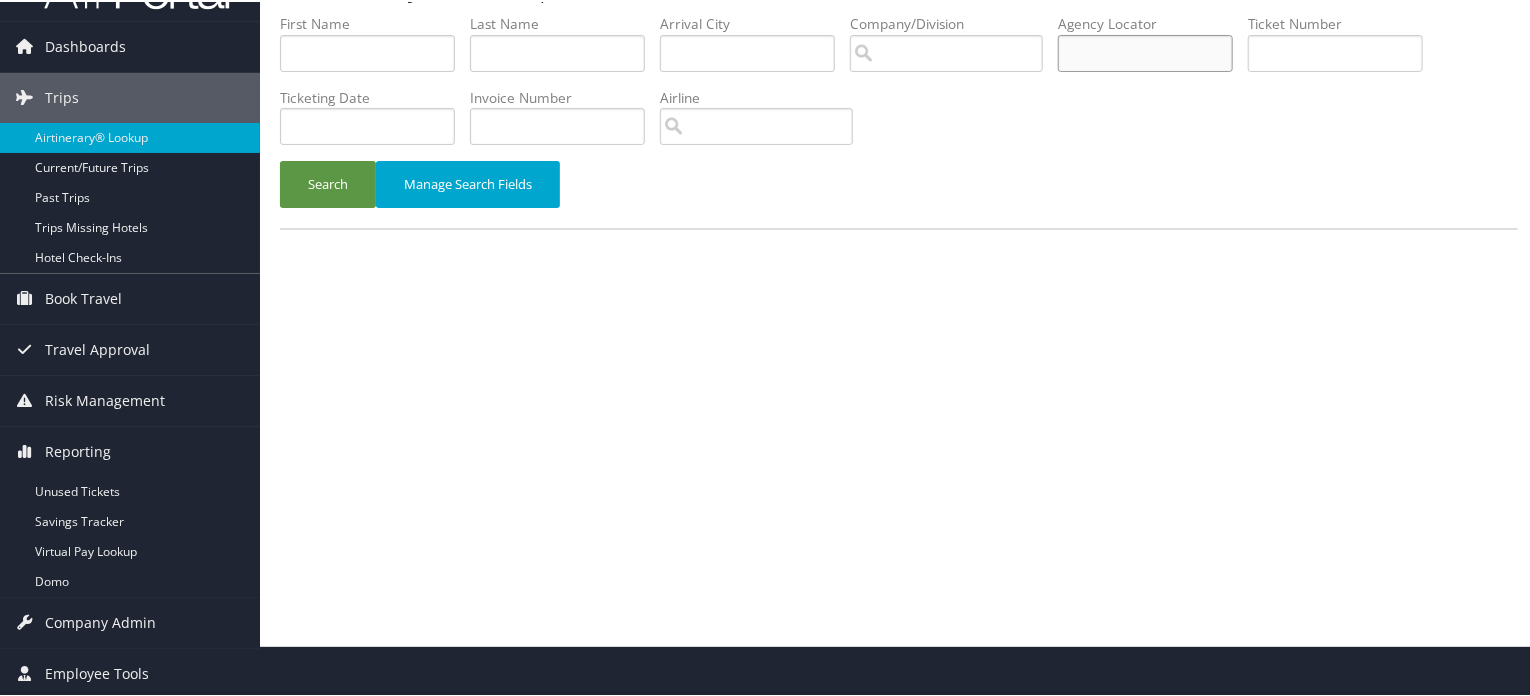 click at bounding box center (1145, 51) 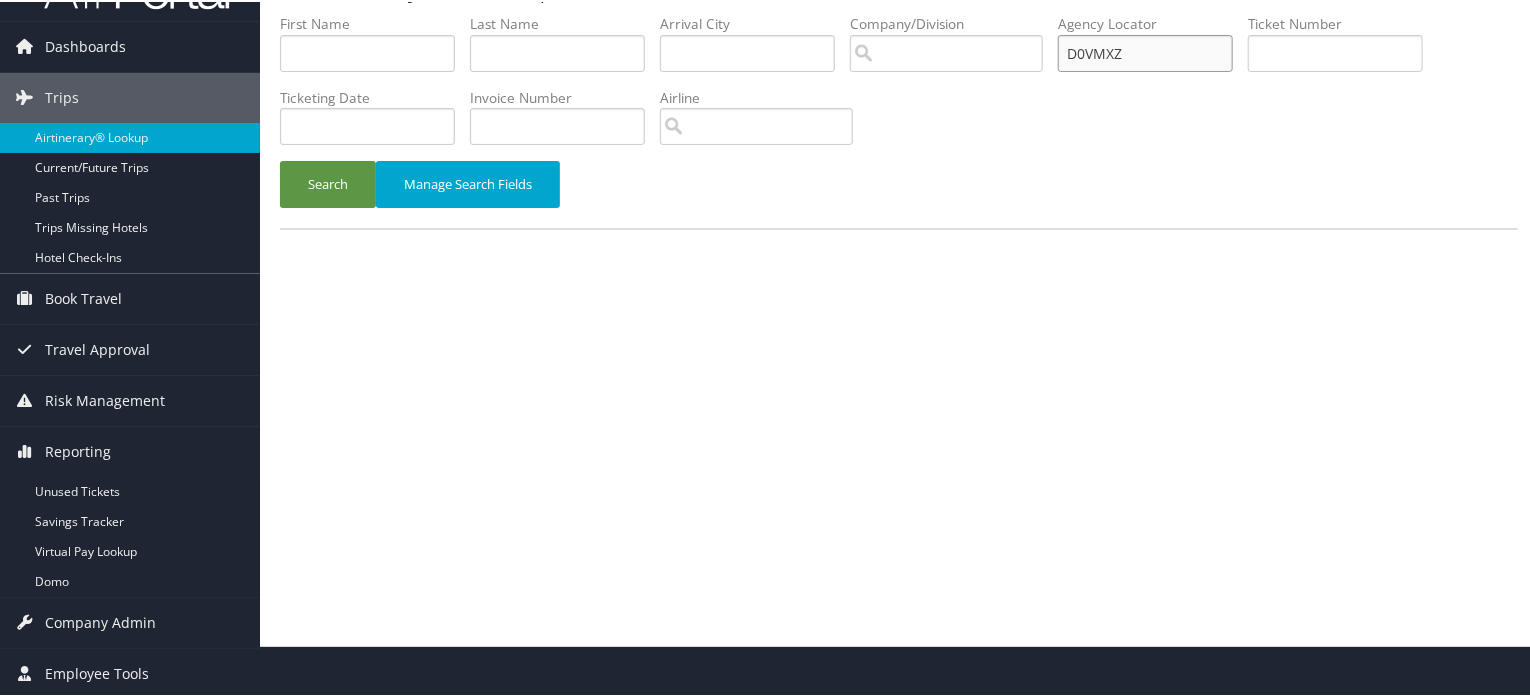 type on "D0VMXZ" 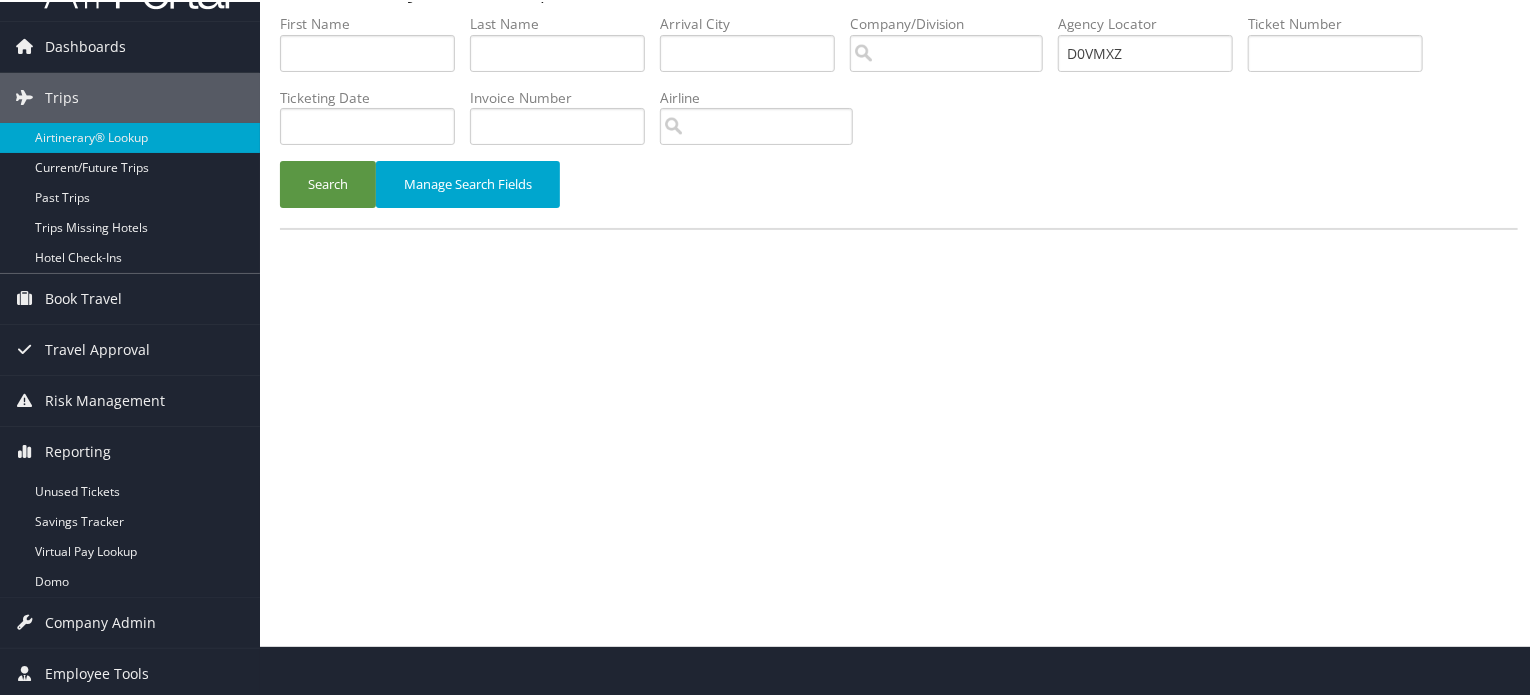 click on "Airtinerary® Lookup  (at least one field required)
Vivek Ranjan
Vivek Ranjan
My Settings
Travel Agency Contacts
Log Consulting Time
View Travel Profile" at bounding box center (899, 297) 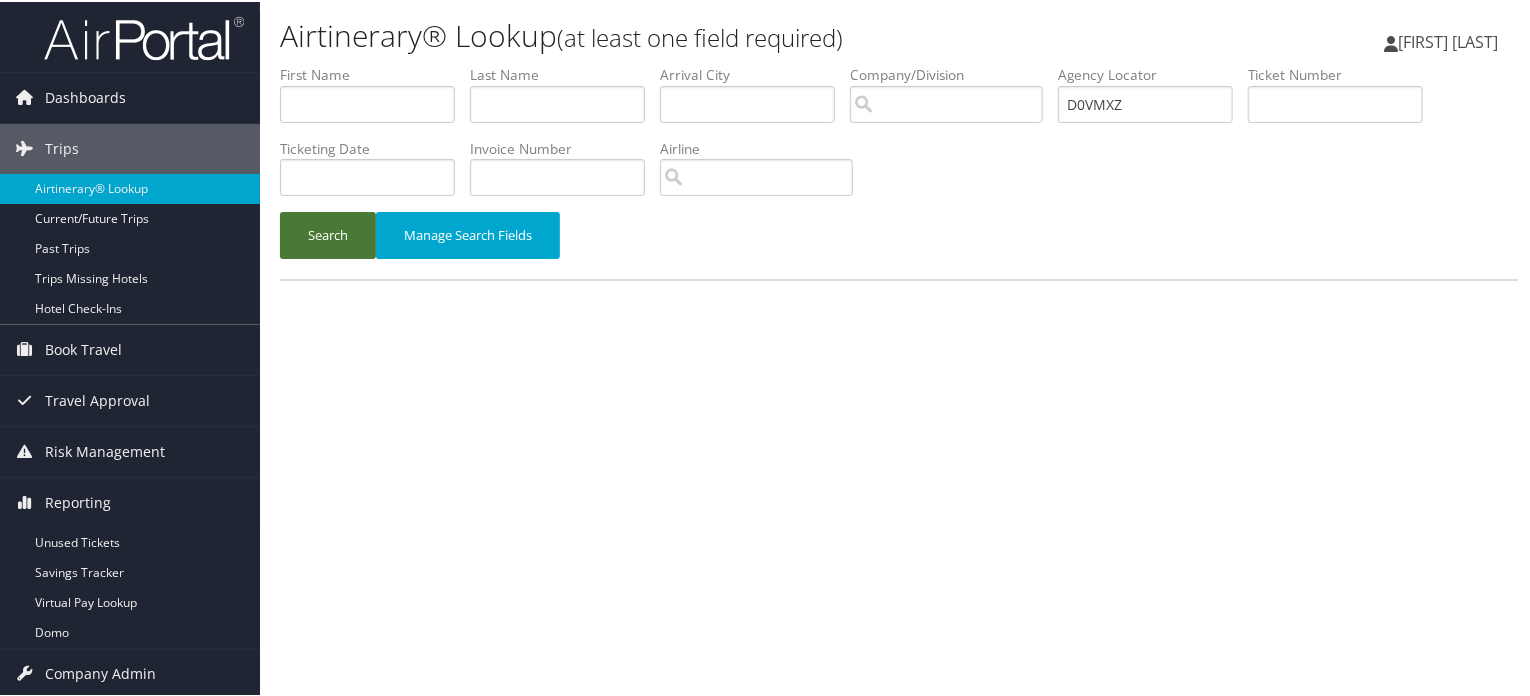 click on "Search" at bounding box center (328, 233) 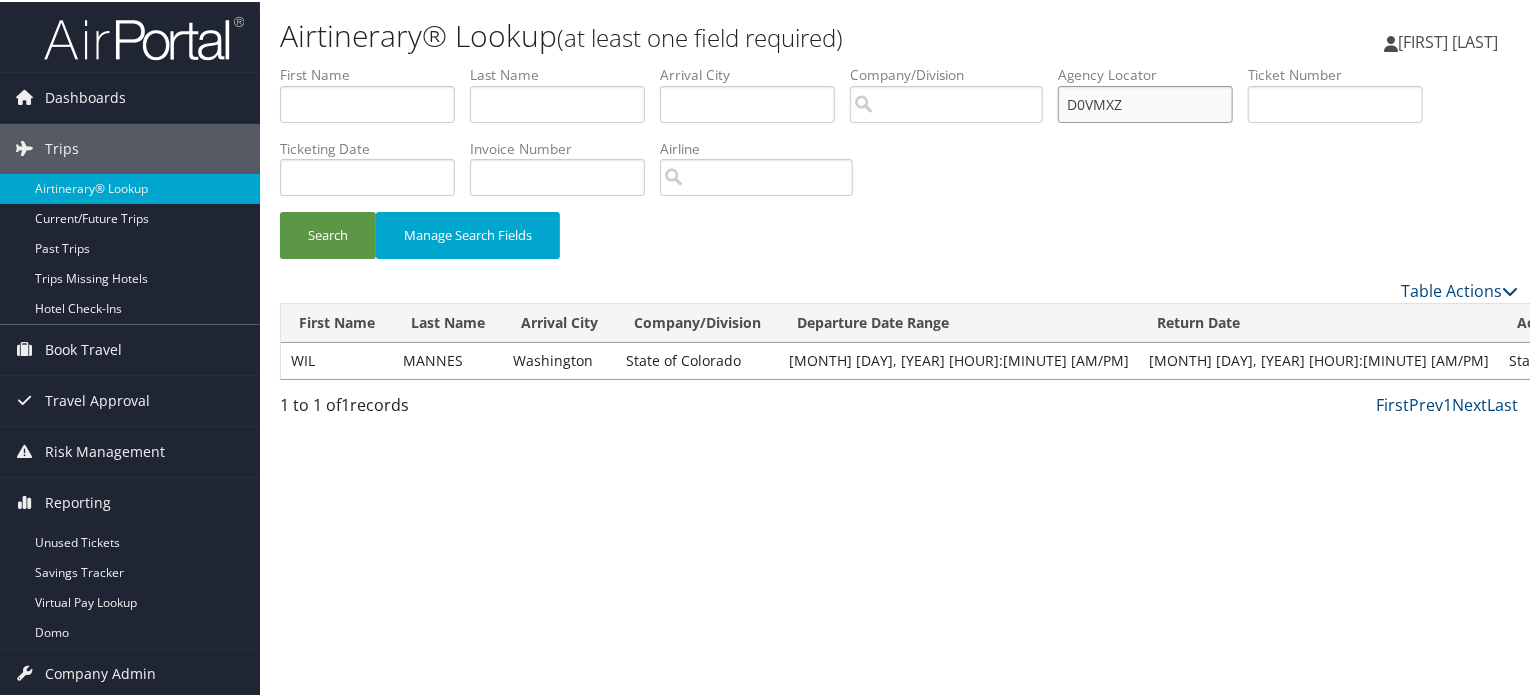 click on "D0VMXZ" at bounding box center [1145, 102] 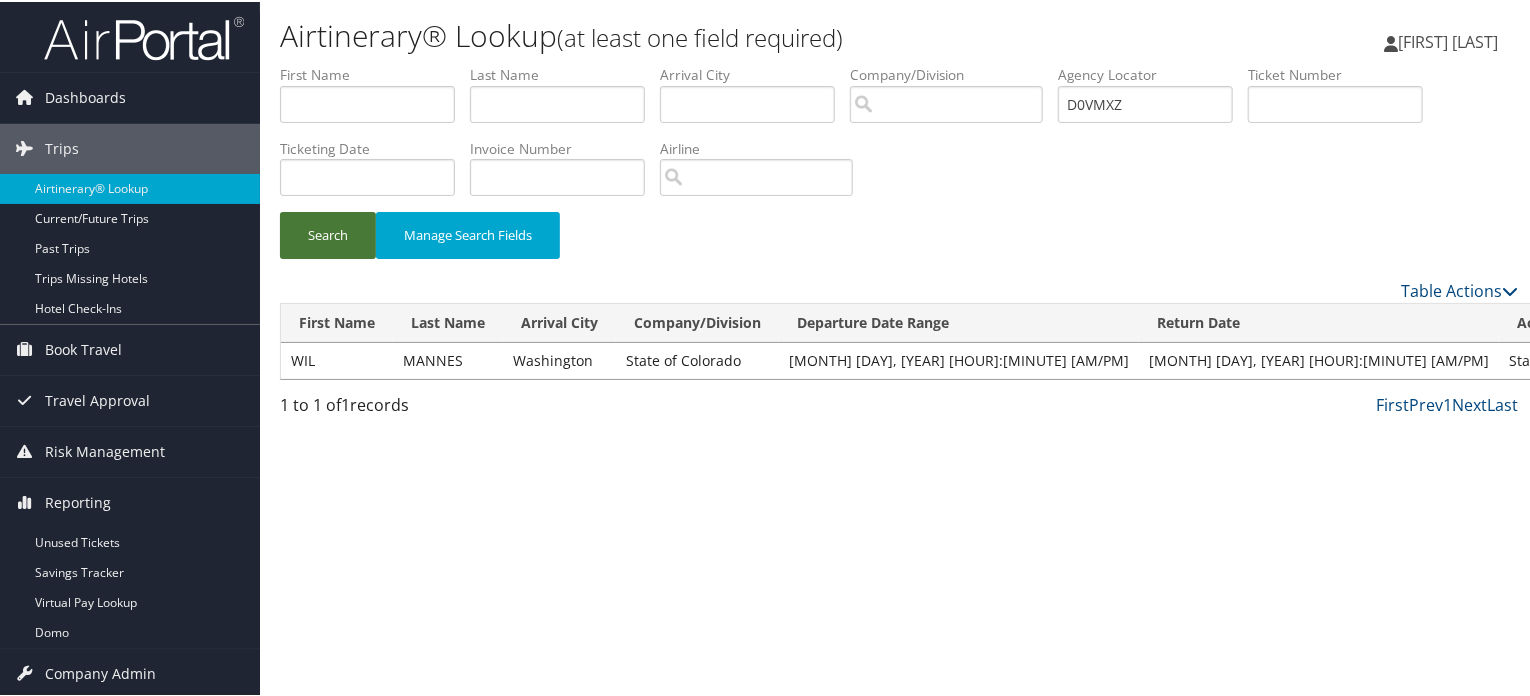click on "Search" at bounding box center (328, 233) 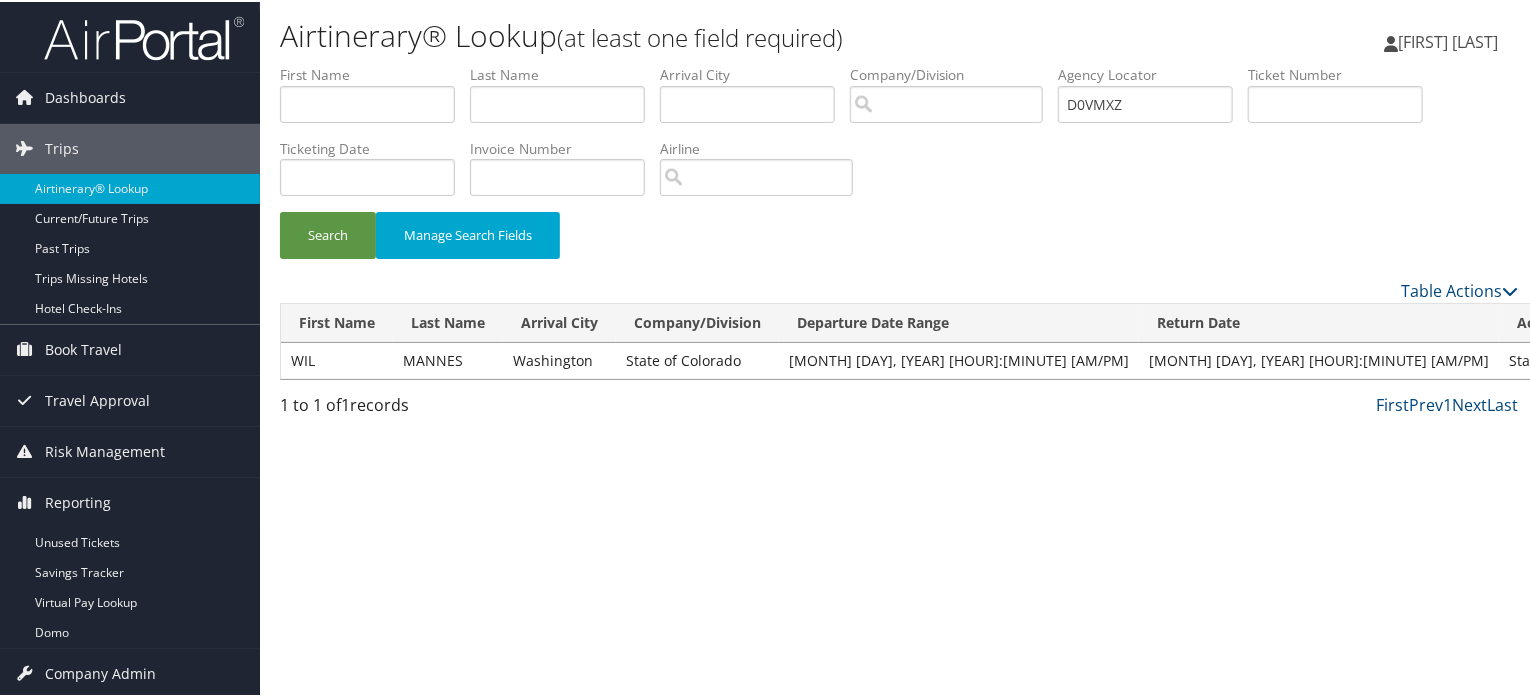 click on "WIL" at bounding box center (337, 359) 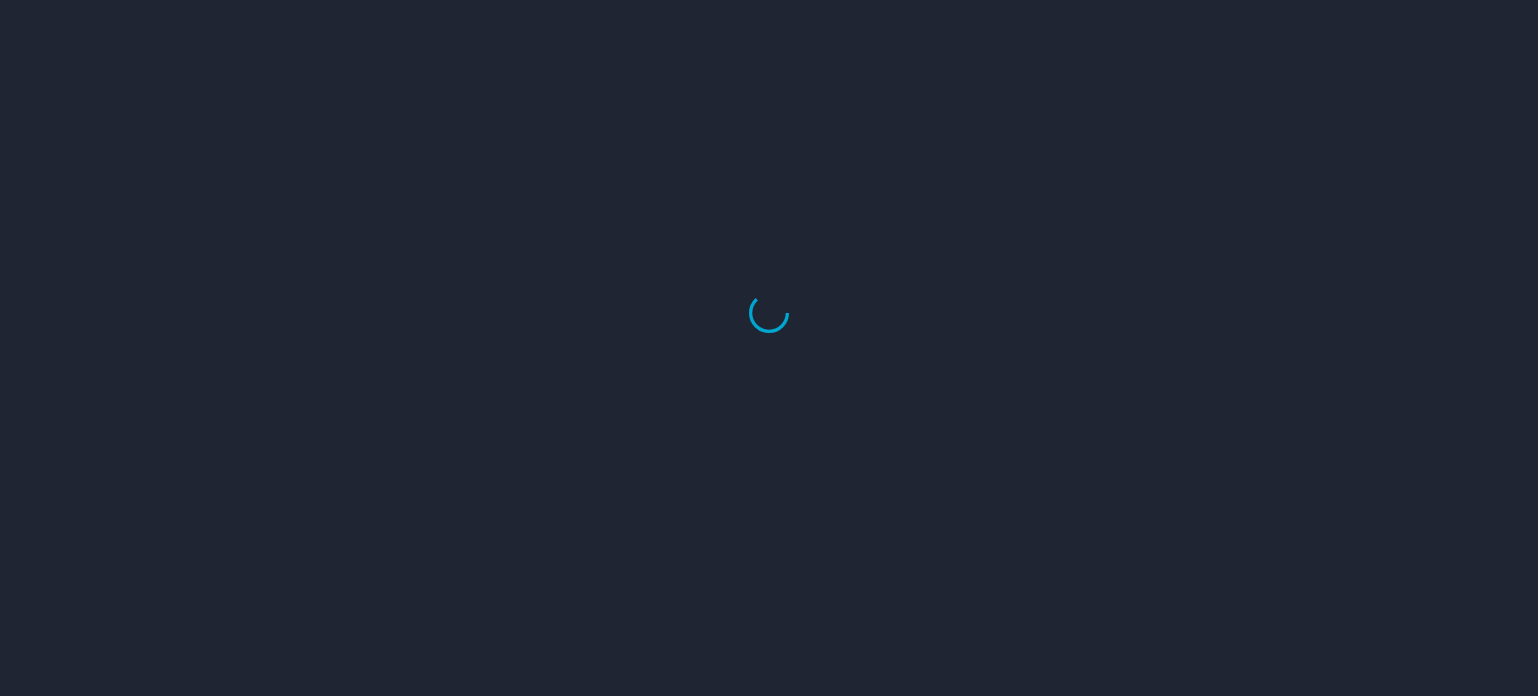 scroll, scrollTop: 0, scrollLeft: 0, axis: both 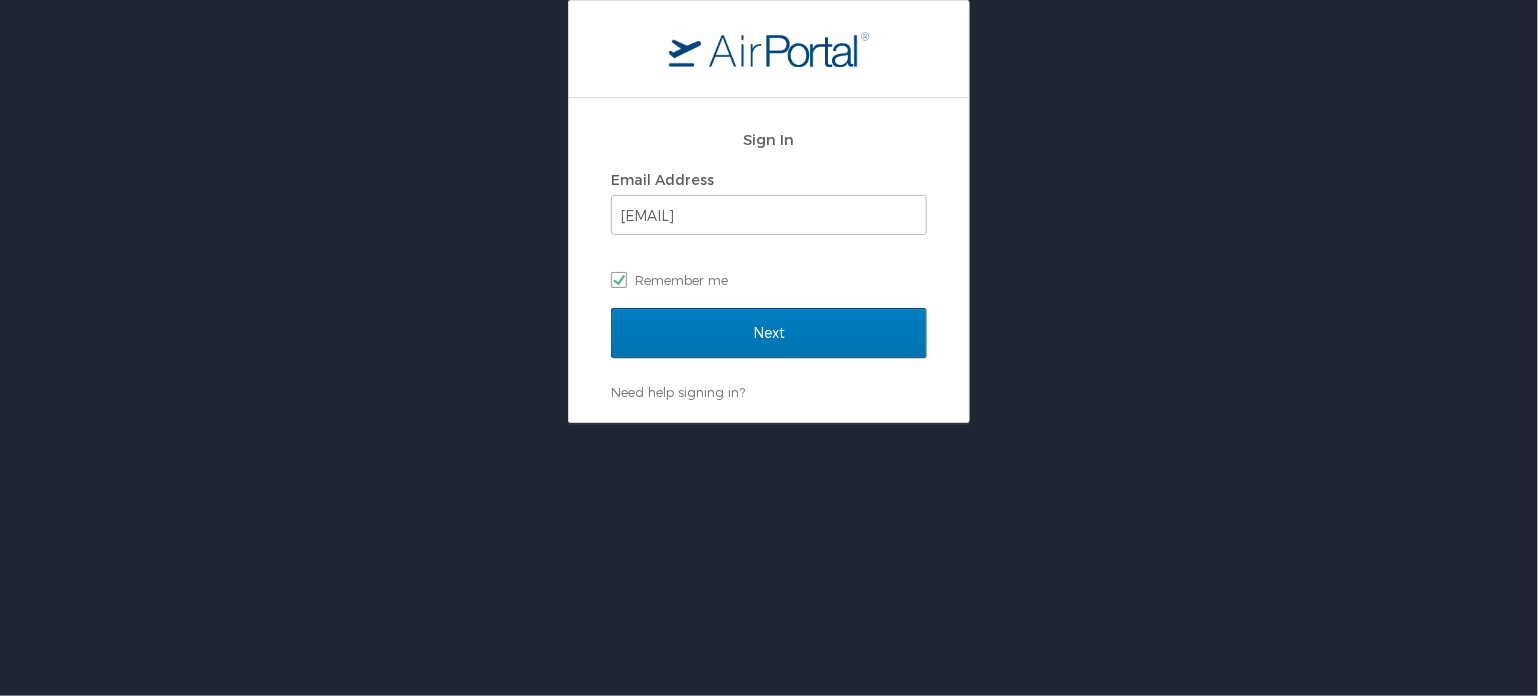 click on "Next" at bounding box center [769, 345] 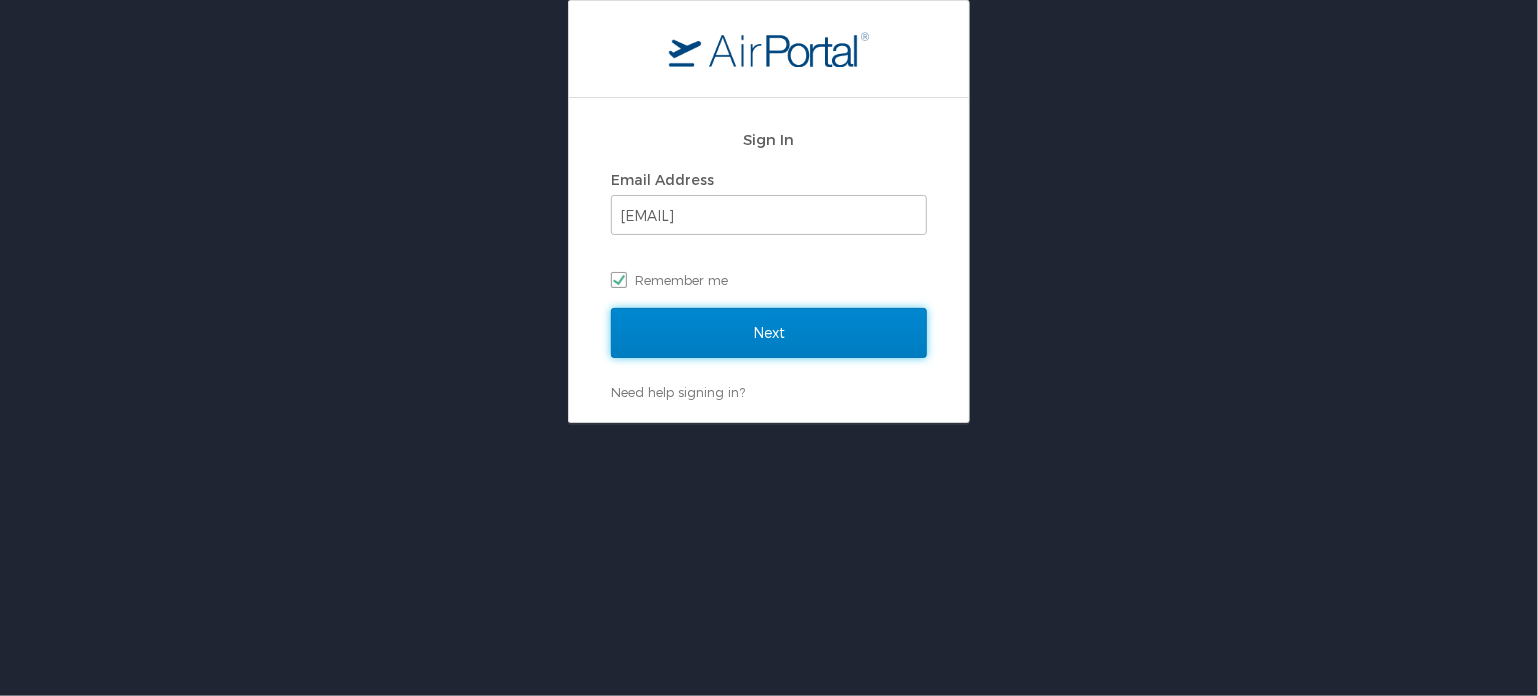 click on "Next" at bounding box center (769, 333) 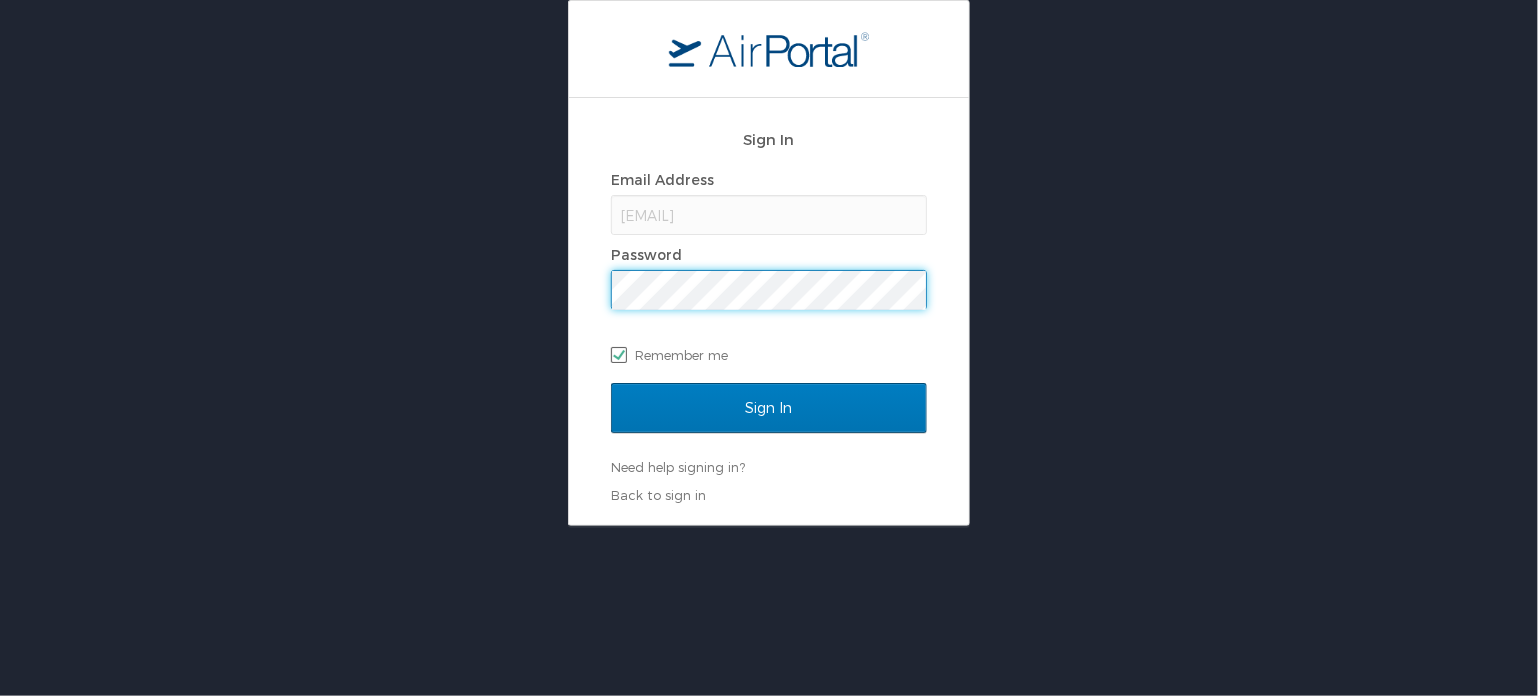 scroll, scrollTop: 0, scrollLeft: 0, axis: both 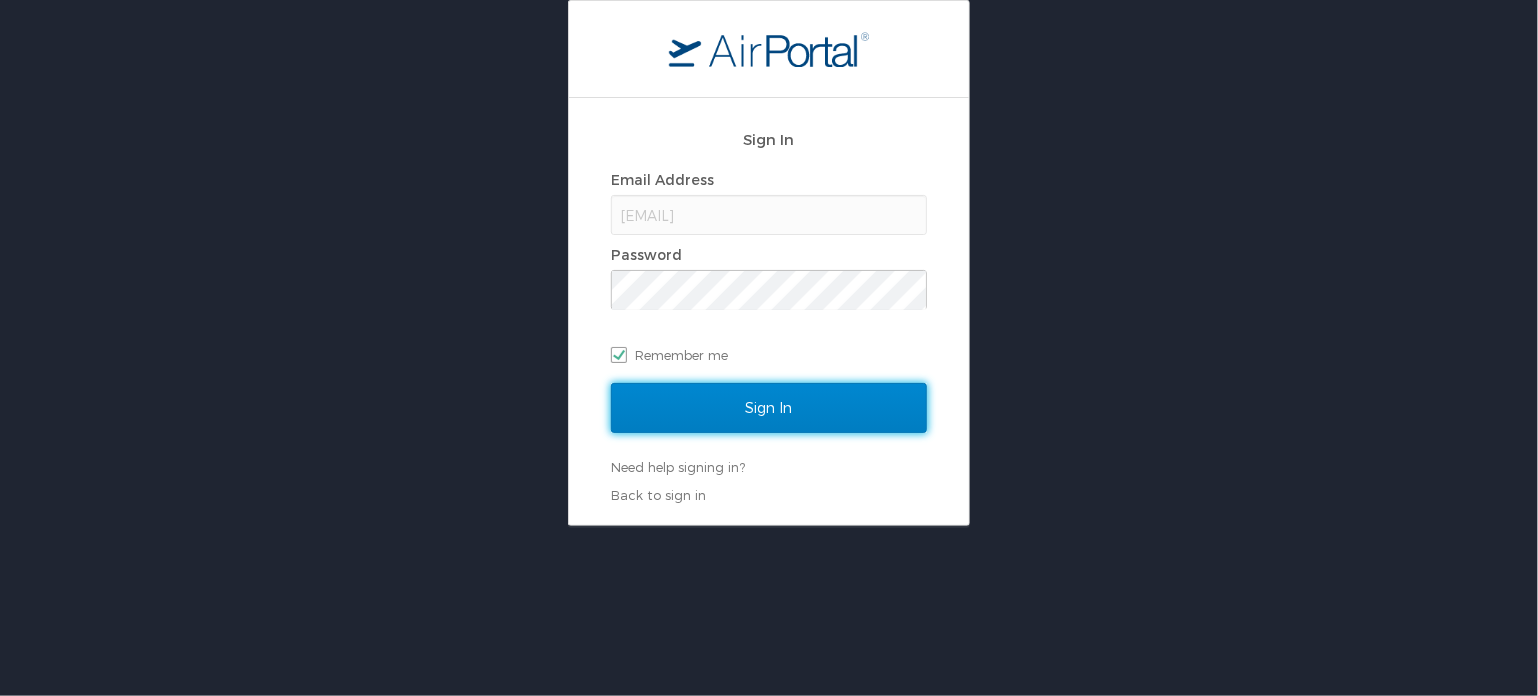 click on "Sign In" at bounding box center [769, 408] 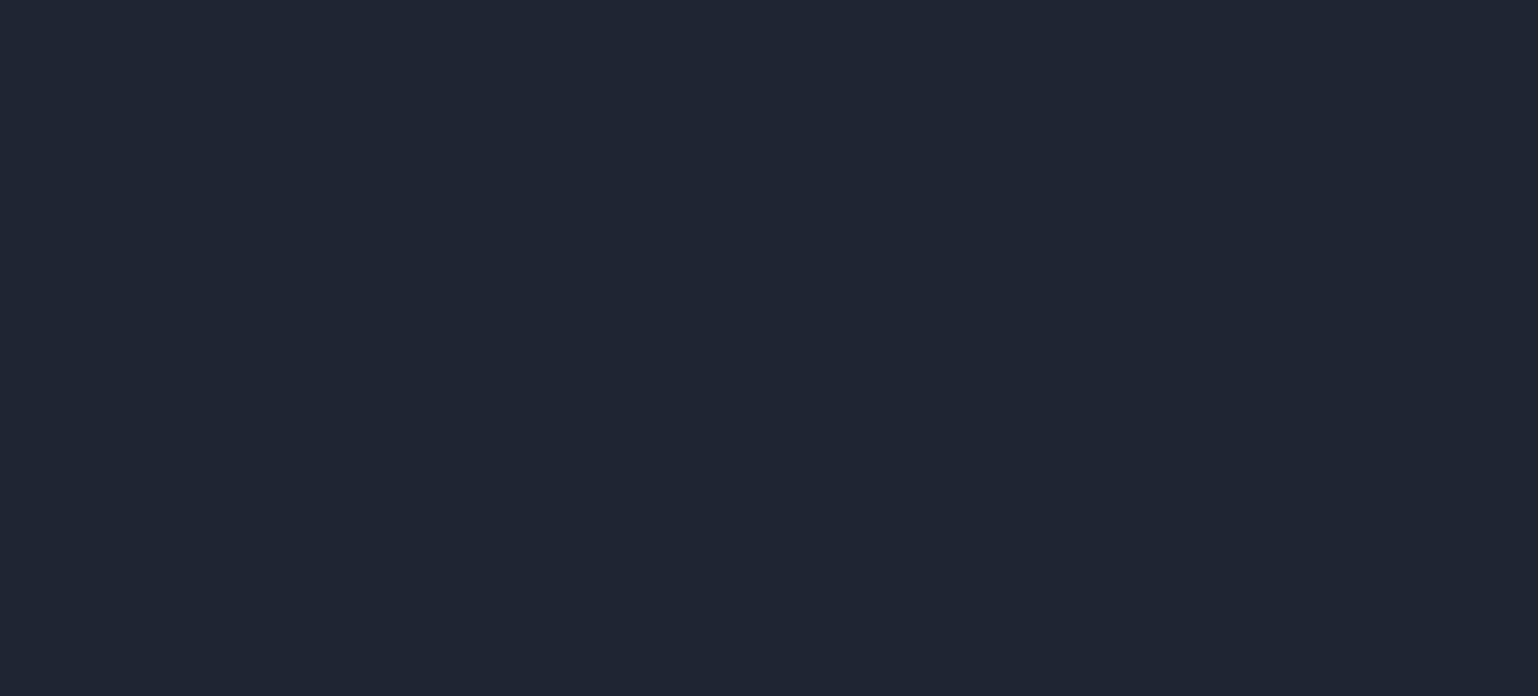 scroll, scrollTop: 0, scrollLeft: 0, axis: both 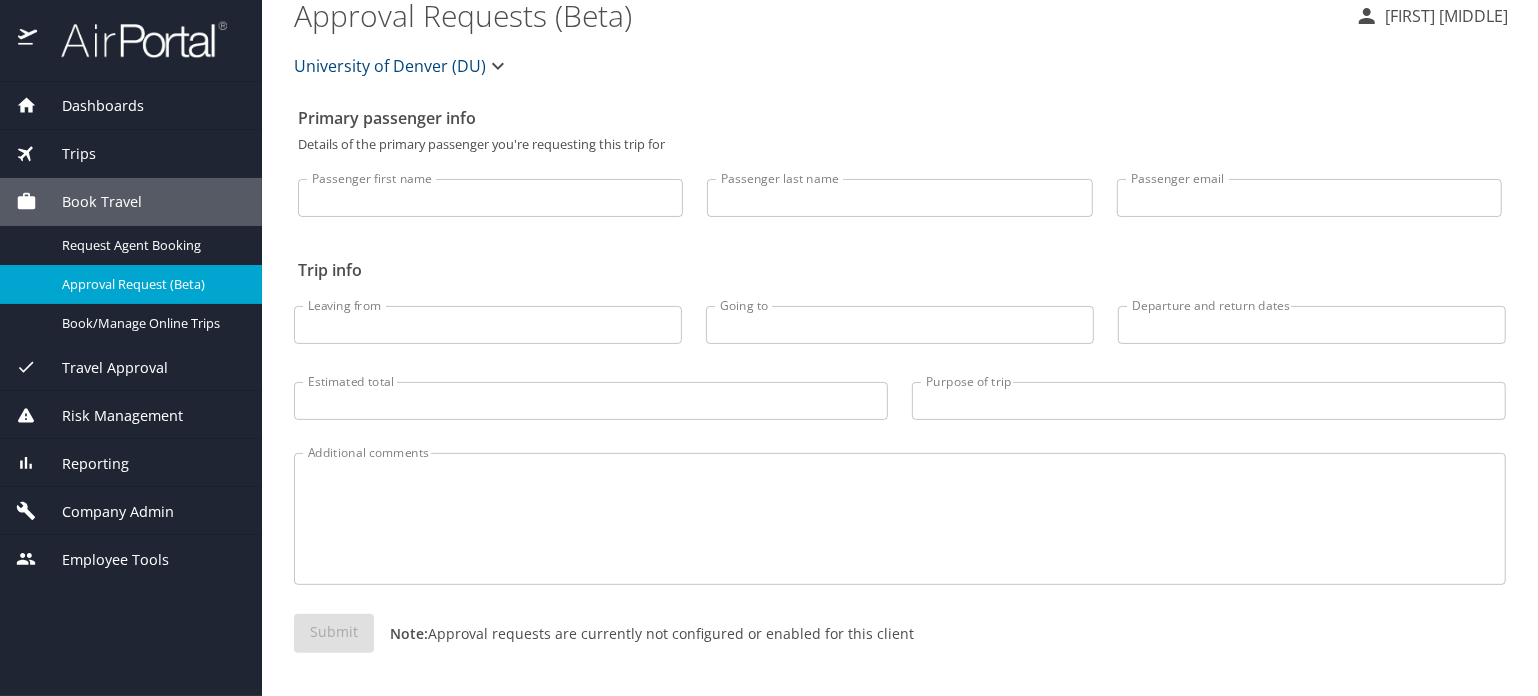 click on "Reporting" at bounding box center (83, 464) 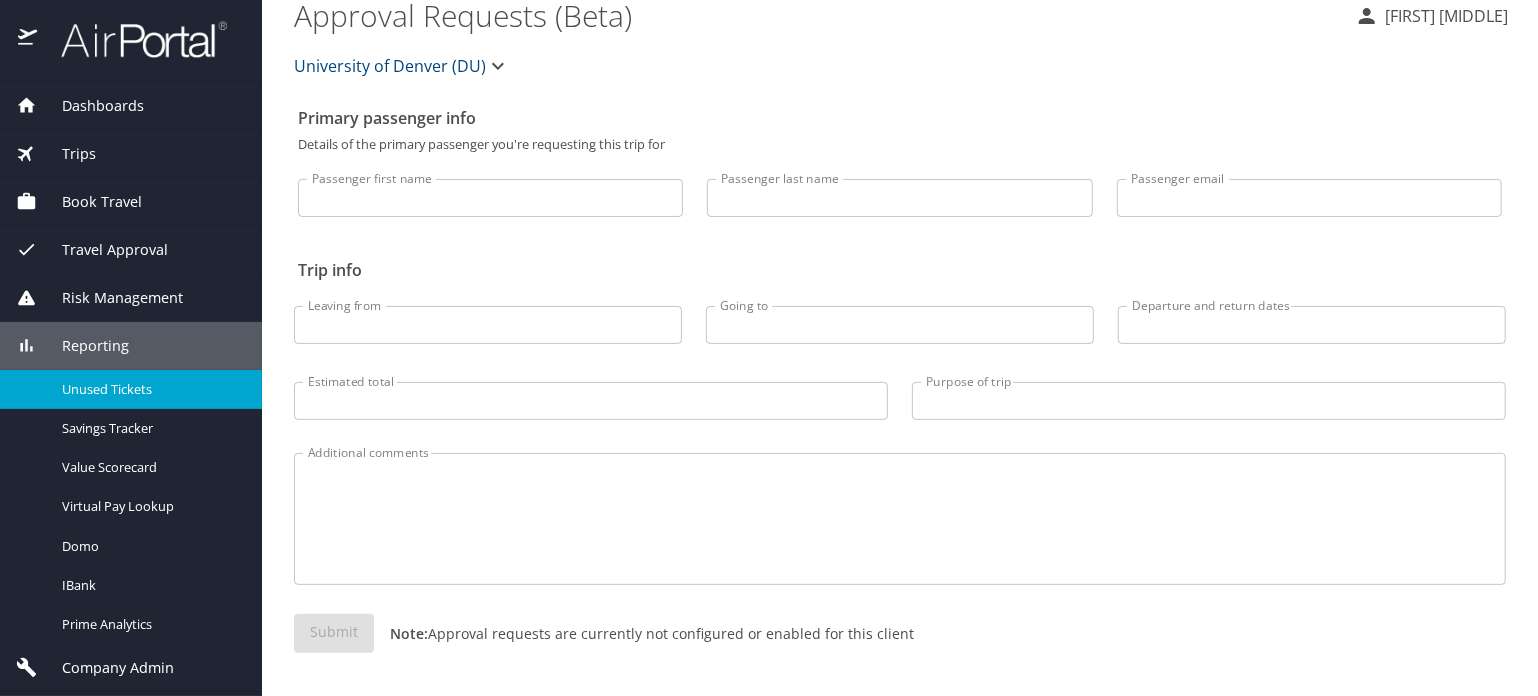 click on "Unused Tickets" at bounding box center [150, 389] 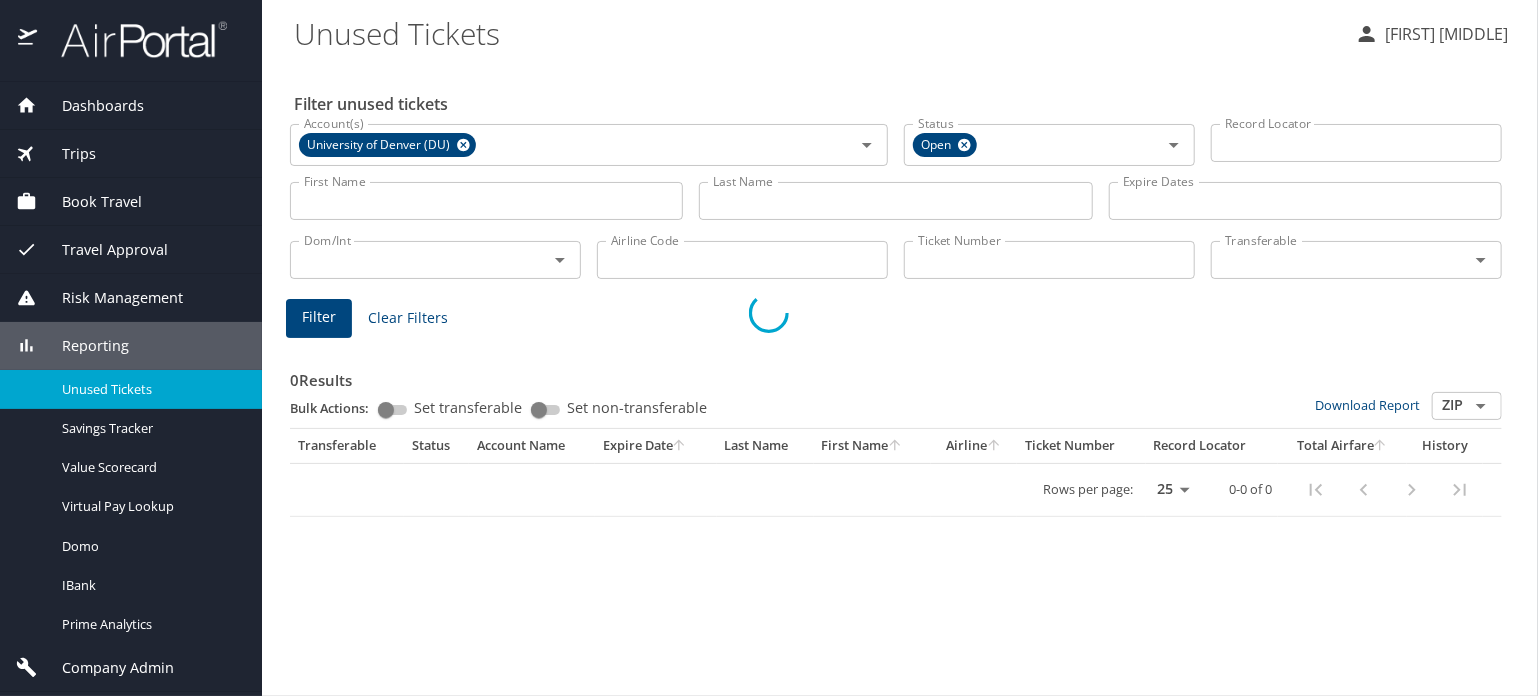 scroll, scrollTop: 0, scrollLeft: 0, axis: both 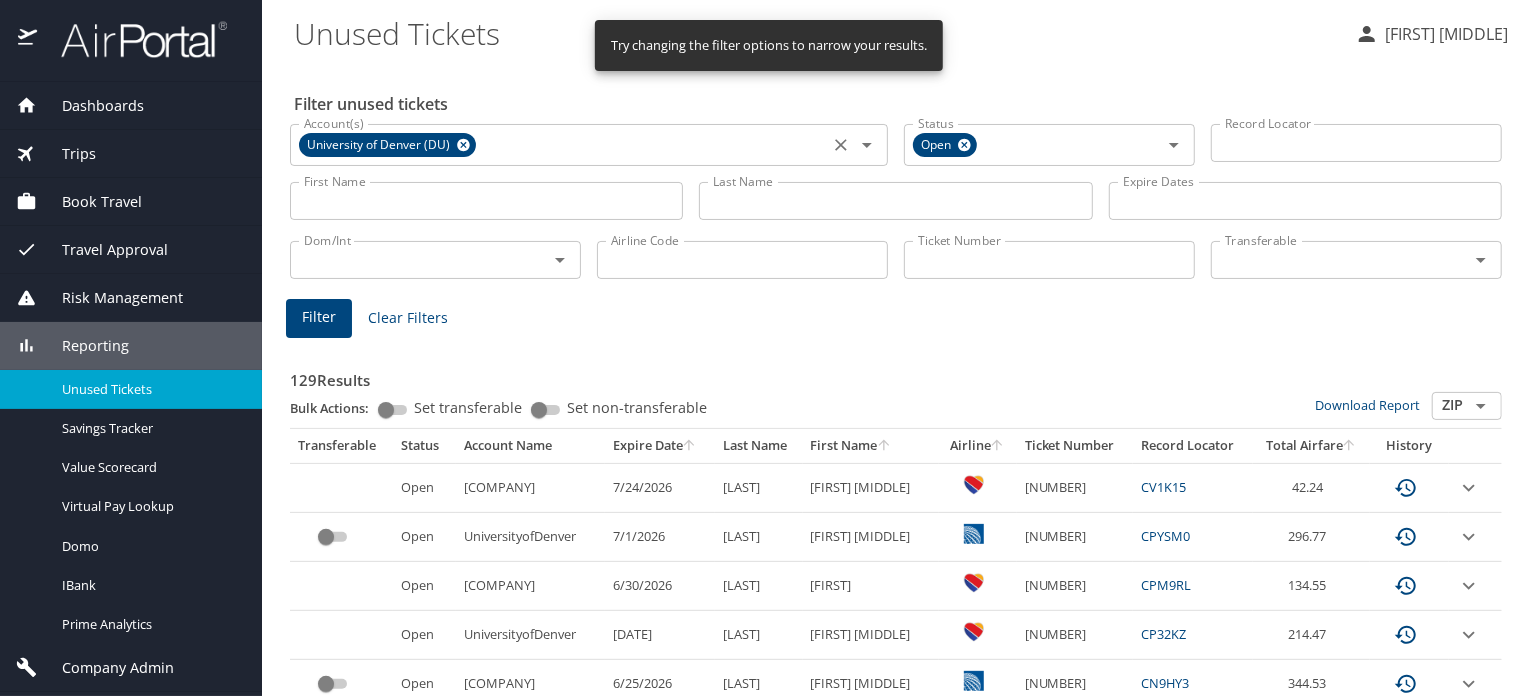 click 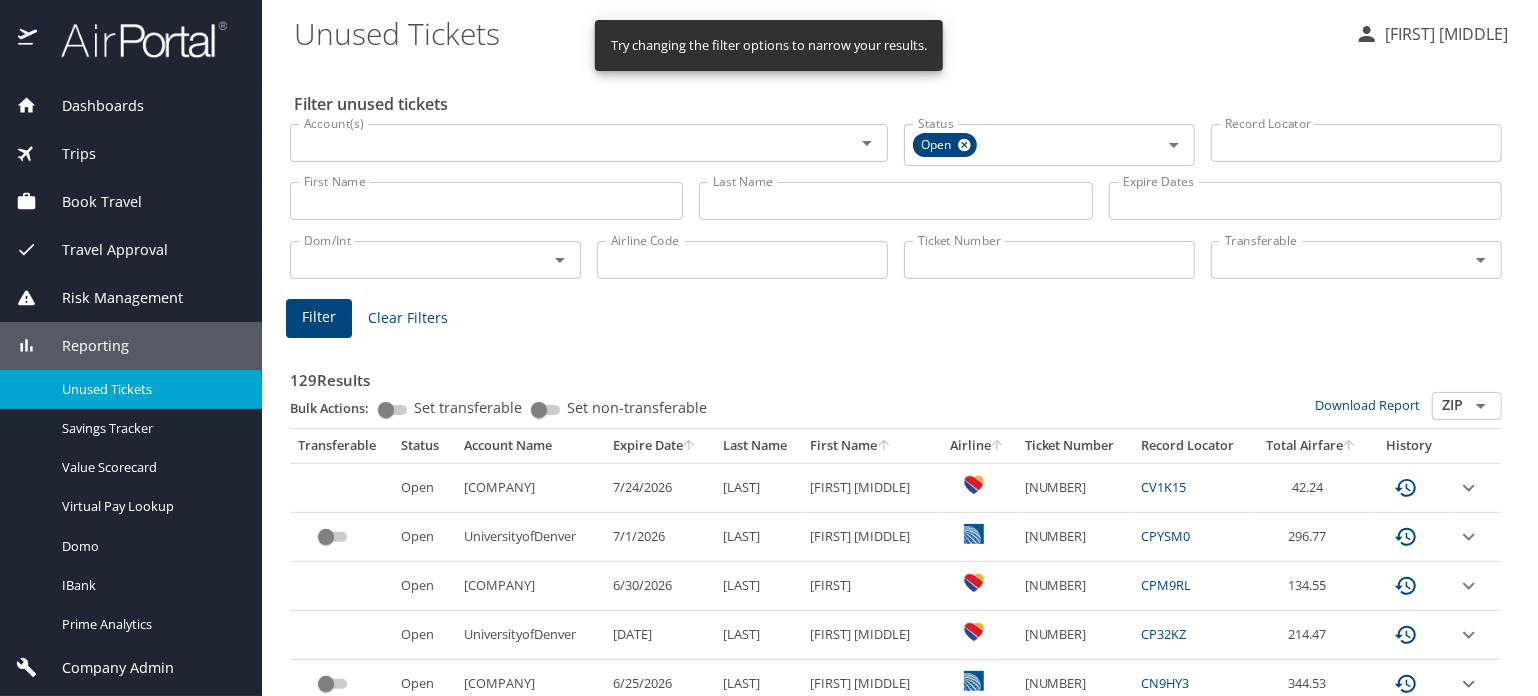 click on "Account(s)" at bounding box center [559, 143] 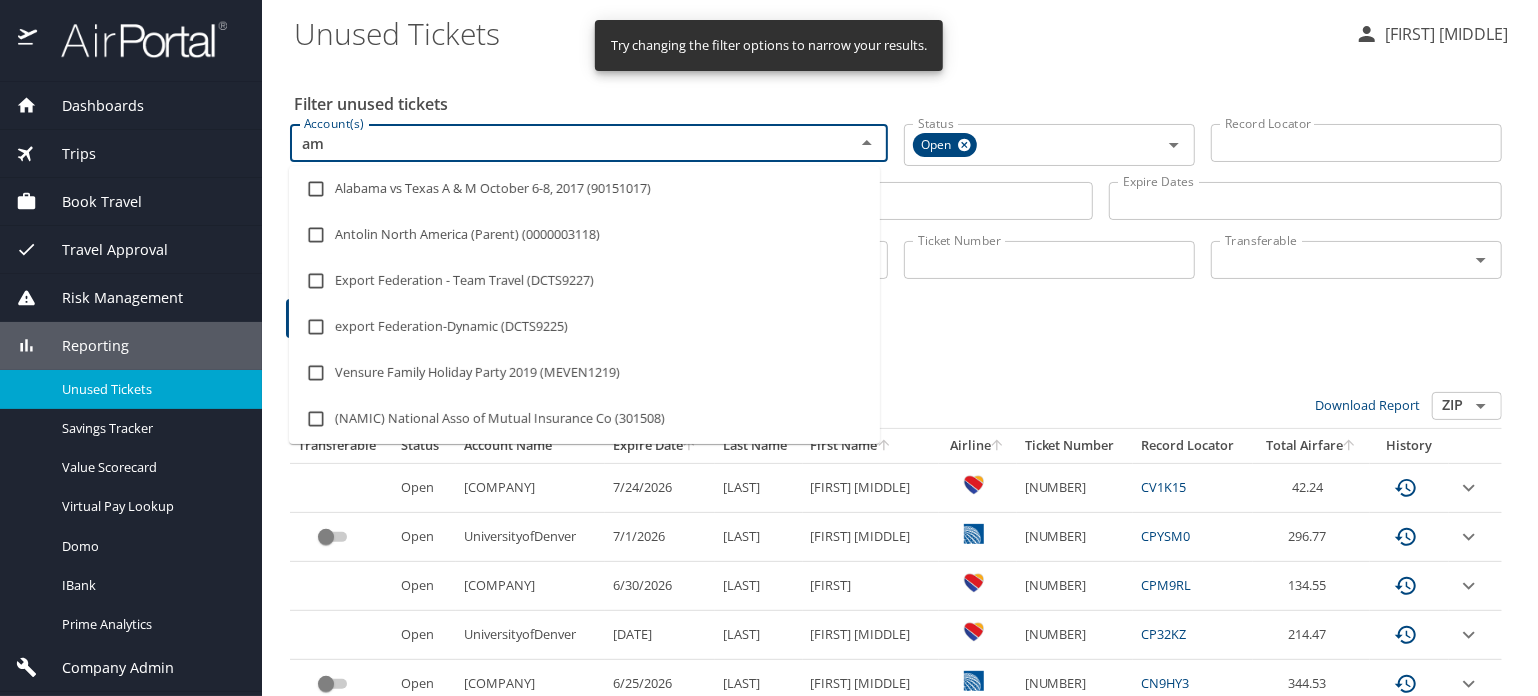 type on "amg" 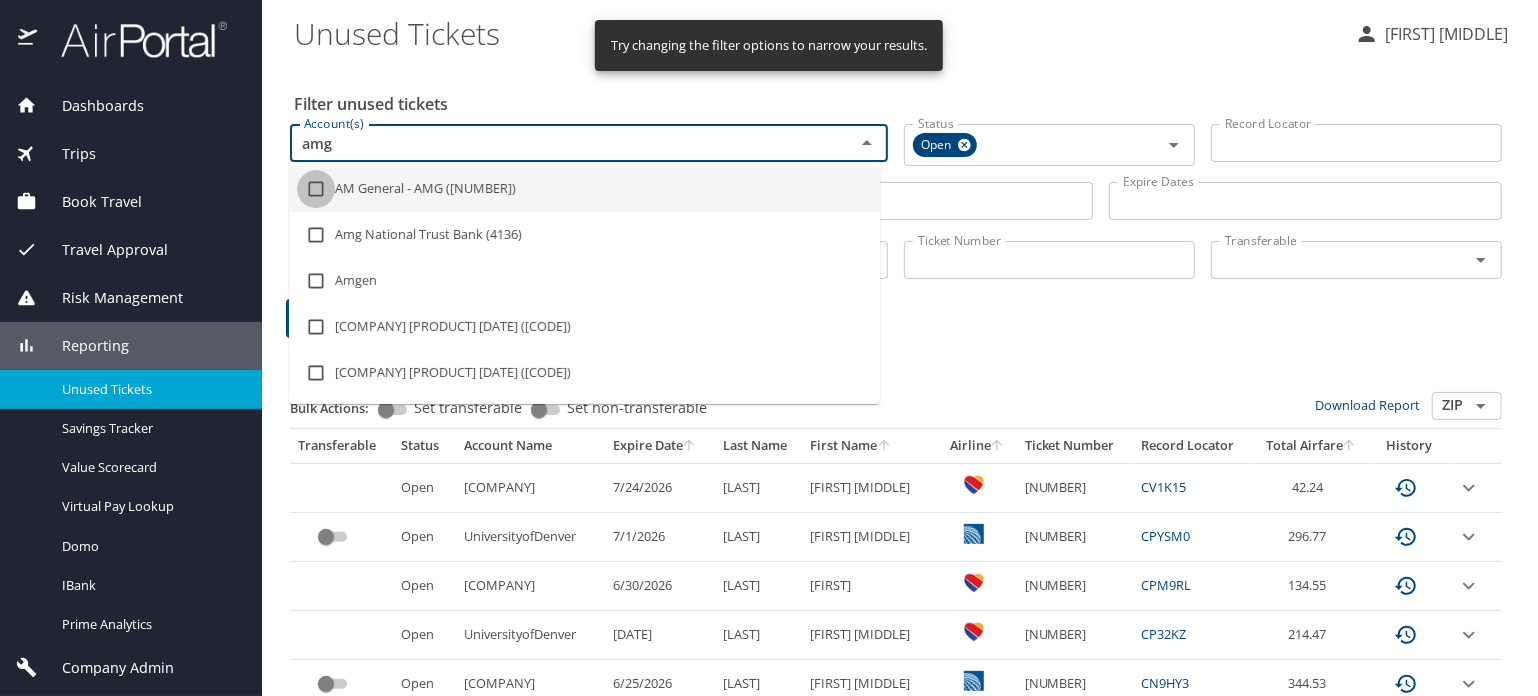 click at bounding box center [316, 189] 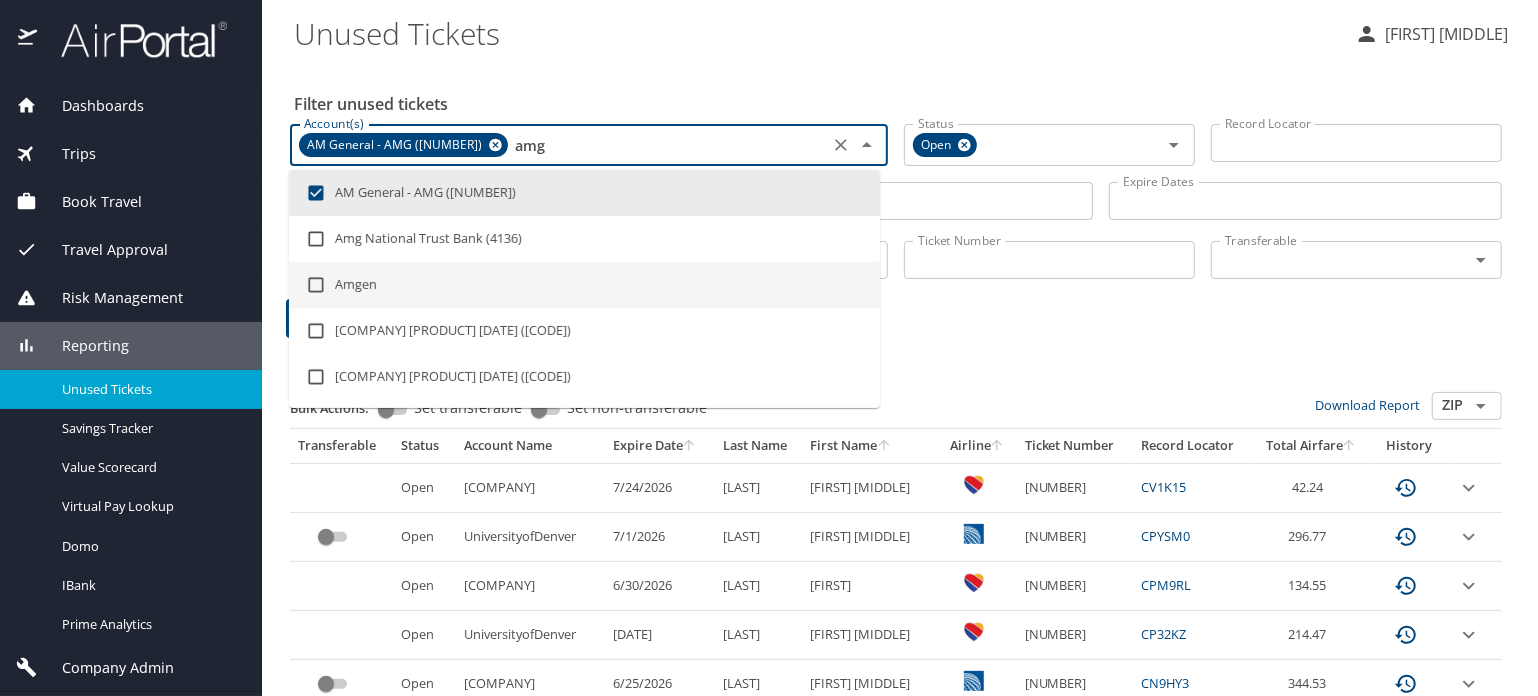 type on "amg" 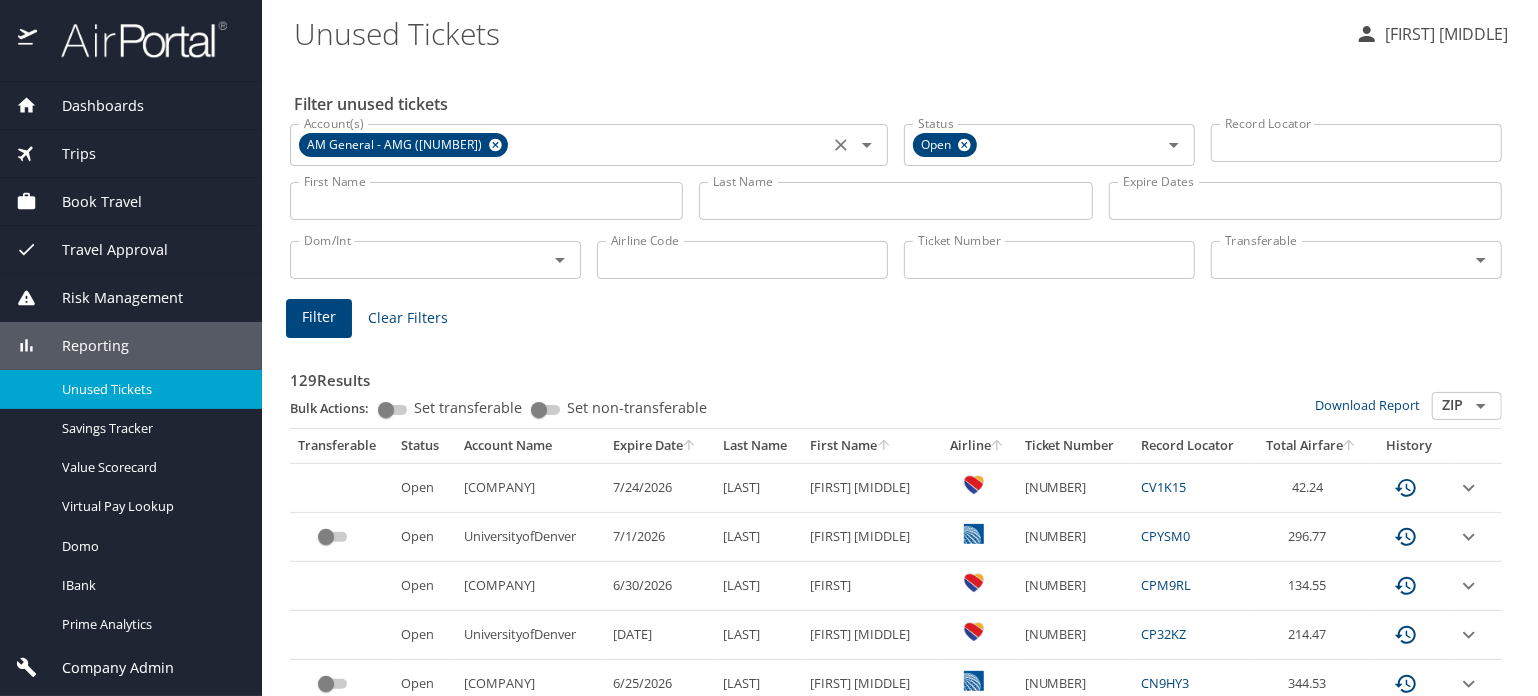 click on "Filter unused tickets Account(s) AM General - AMG ([NUMBER]) Account(s) Status Open Status Record Locator Record Locator First Name First Name Last Name Last Name Expire Dates Expire Dates Dom/Int Dom/Int Airline Code Airline Code Ticket Number Ticket Number Transferable Transferable Filter Clear Filters 129  Results Bulk Actions: Set transferable Set non-transferable Download Report ZIP ​ Transferable Status Account Name Expire Date  Last Name  First Name  Airline  Ticket Number Record Locator Total Airfare  History Open UNIVERSITYOFDENVER [DATE] [LAST] [FIRST] [NUMBER] [TICKET] 42.24 Open UniversityofDenver [DATE] [LAST] [FIRST] [NUMBER] [TICKET] 296.77 Open UNIVERSITYOFDENVER [DATE] [LAST] [FIRST] [NUMBER] [TICKET] 134.55 Open UniversityofDenver [DATE] [LAST] [FIRST] [NUMBER] [TICKET] 214.47 Open UNIVERSITYOFDENVER [DATE] [LAST] [FIRST] [NUMBER] [TICKET] 344.53 Open UniversityofDenver [DATE] [LAST] [FIRST] [NUMBER] [TICKET] 267.97 Open ANDREW" at bounding box center [900, 907] 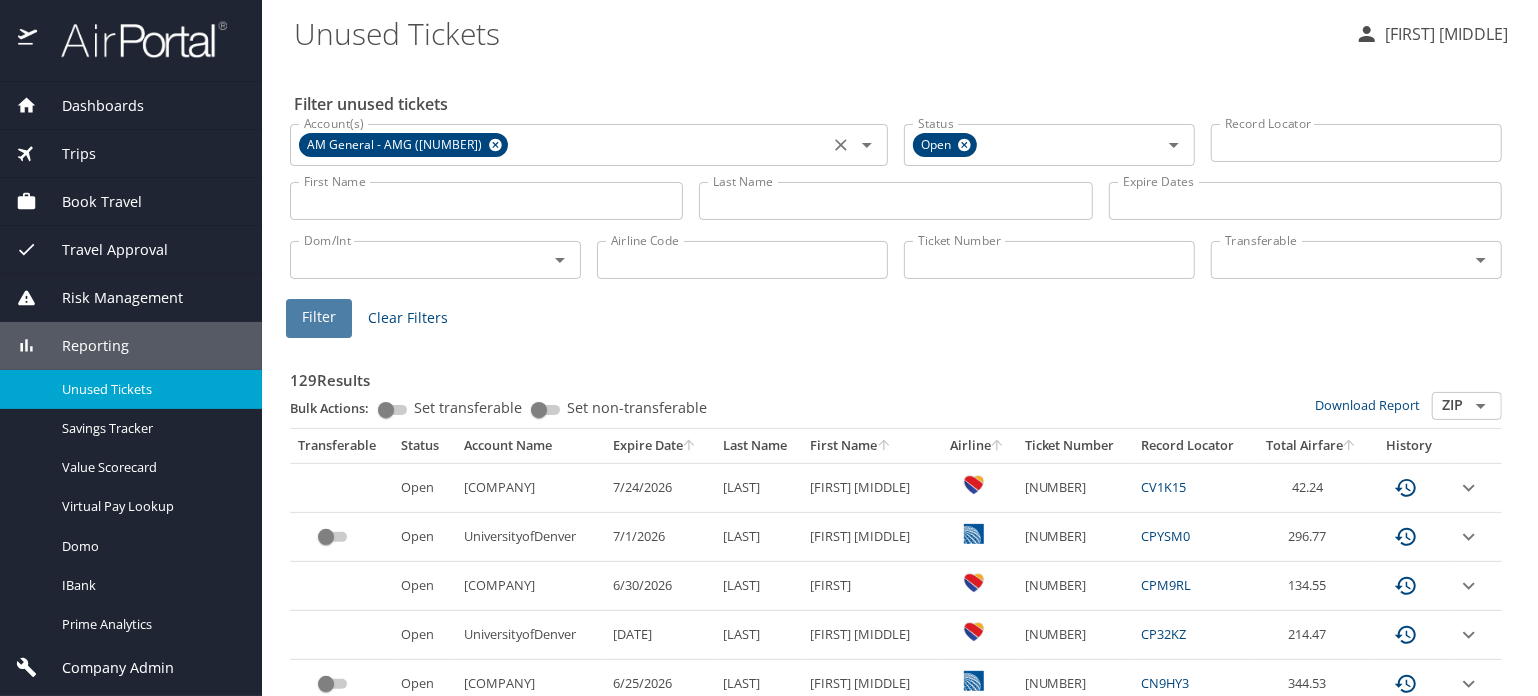 click on "Filter" at bounding box center (319, 317) 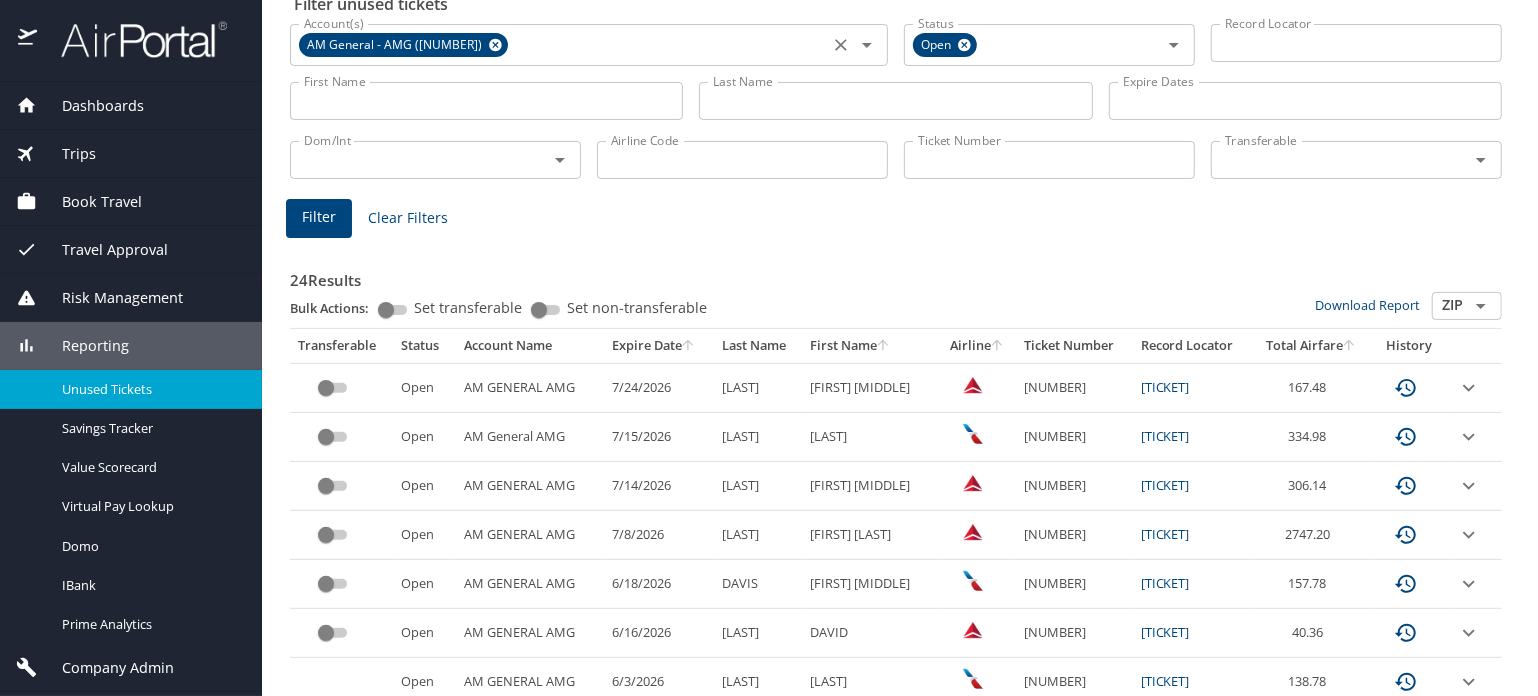 scroll, scrollTop: 200, scrollLeft: 0, axis: vertical 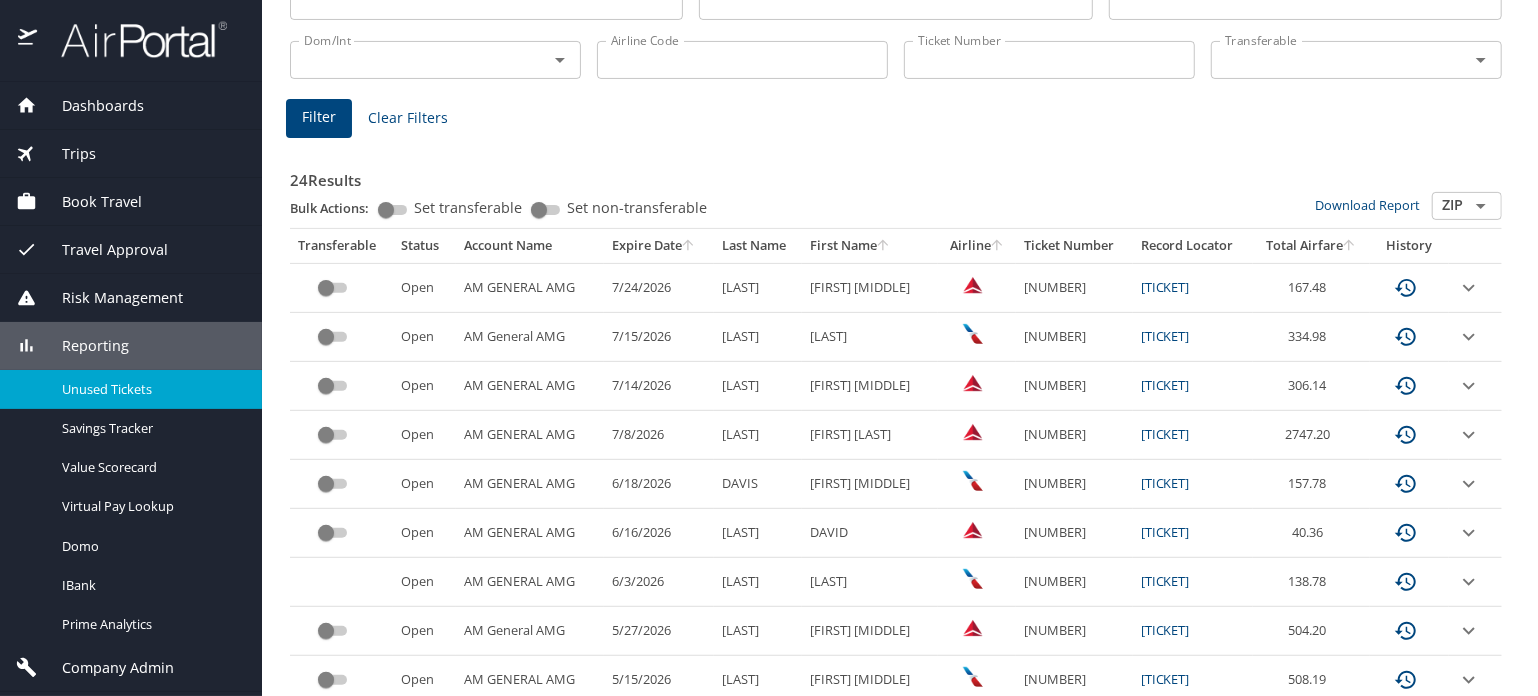 click on "[NUMBER]" at bounding box center [1074, 435] 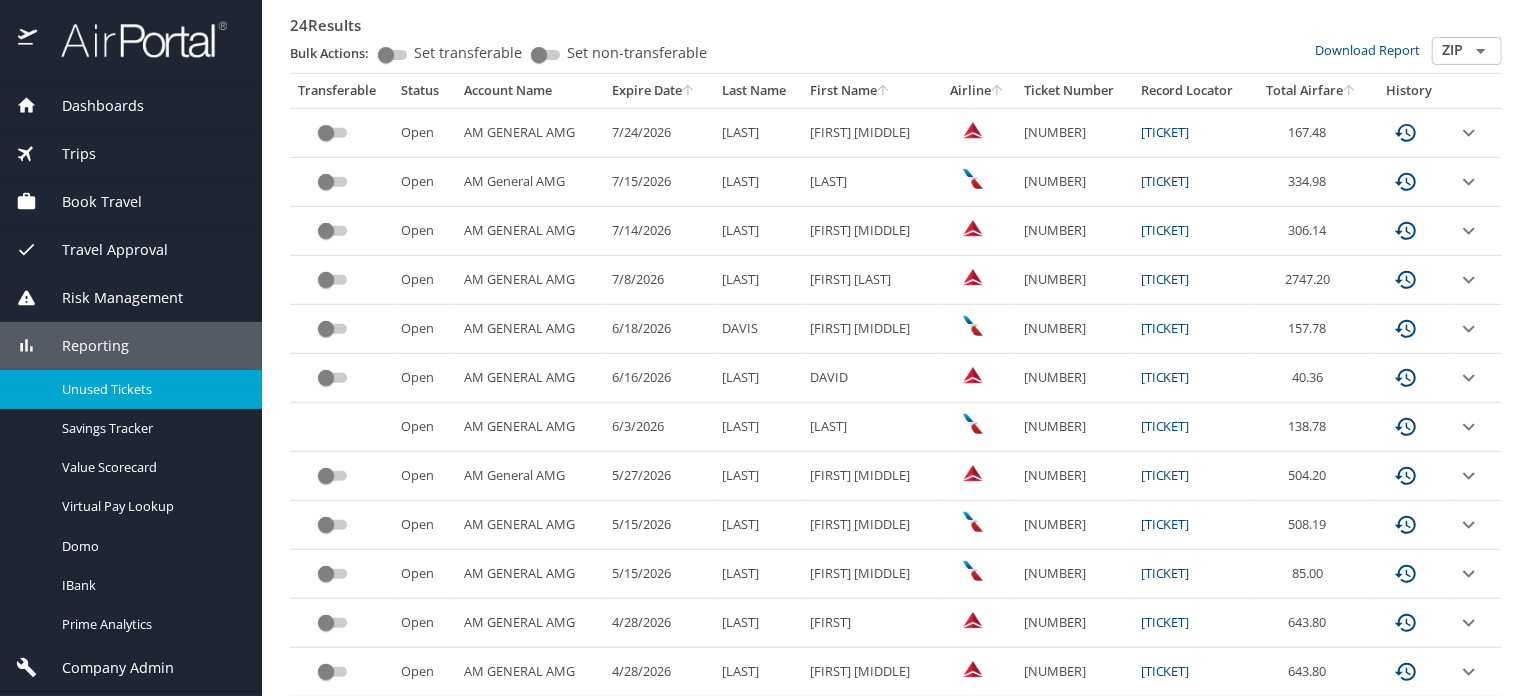 scroll, scrollTop: 199, scrollLeft: 0, axis: vertical 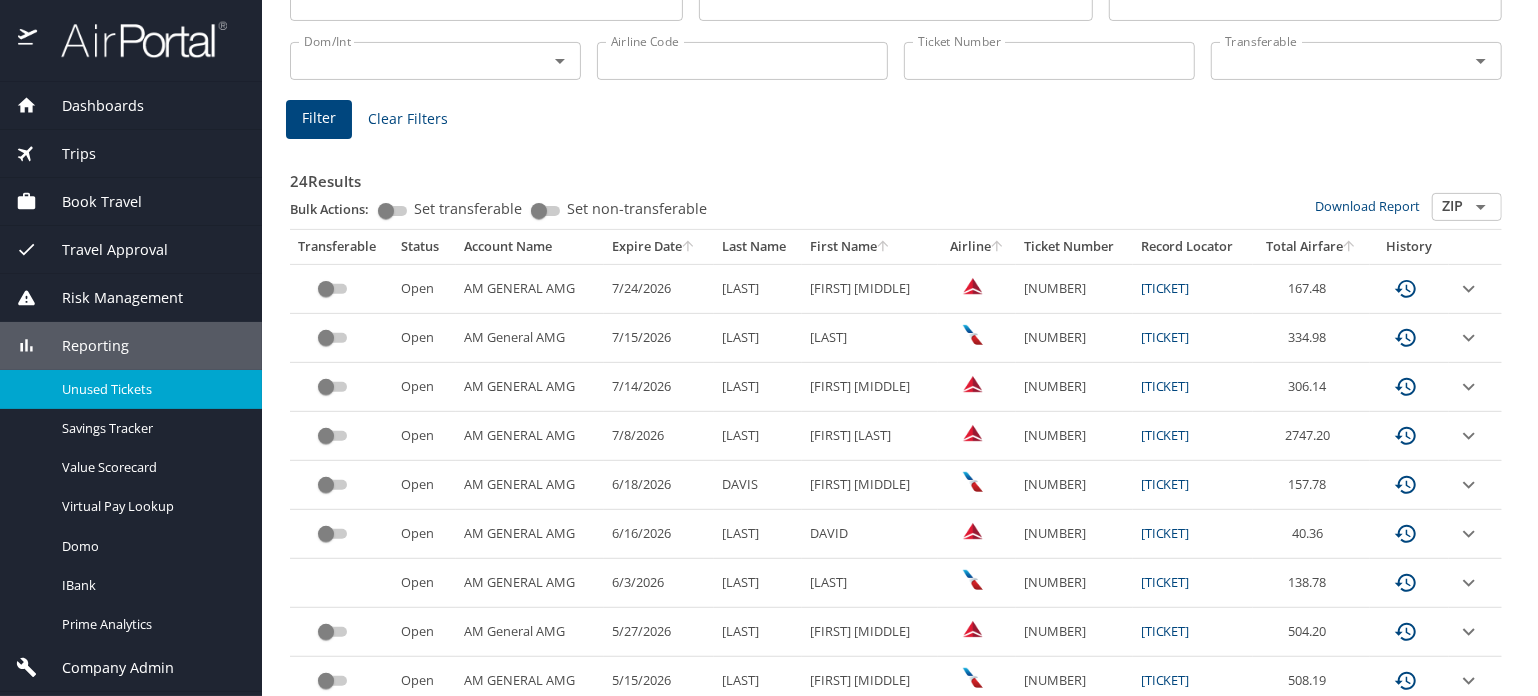 click on "[NUMBER]" at bounding box center [1074, 288] 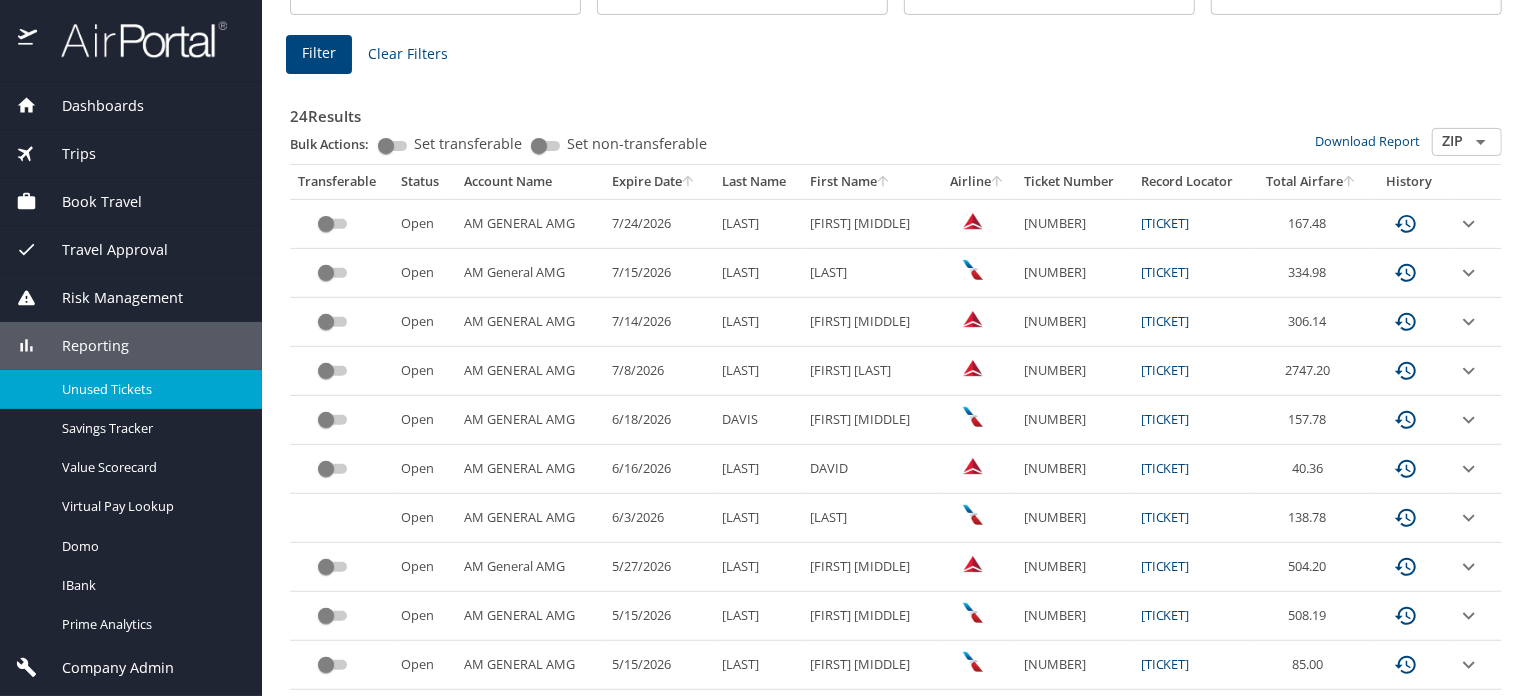 scroll, scrollTop: 299, scrollLeft: 0, axis: vertical 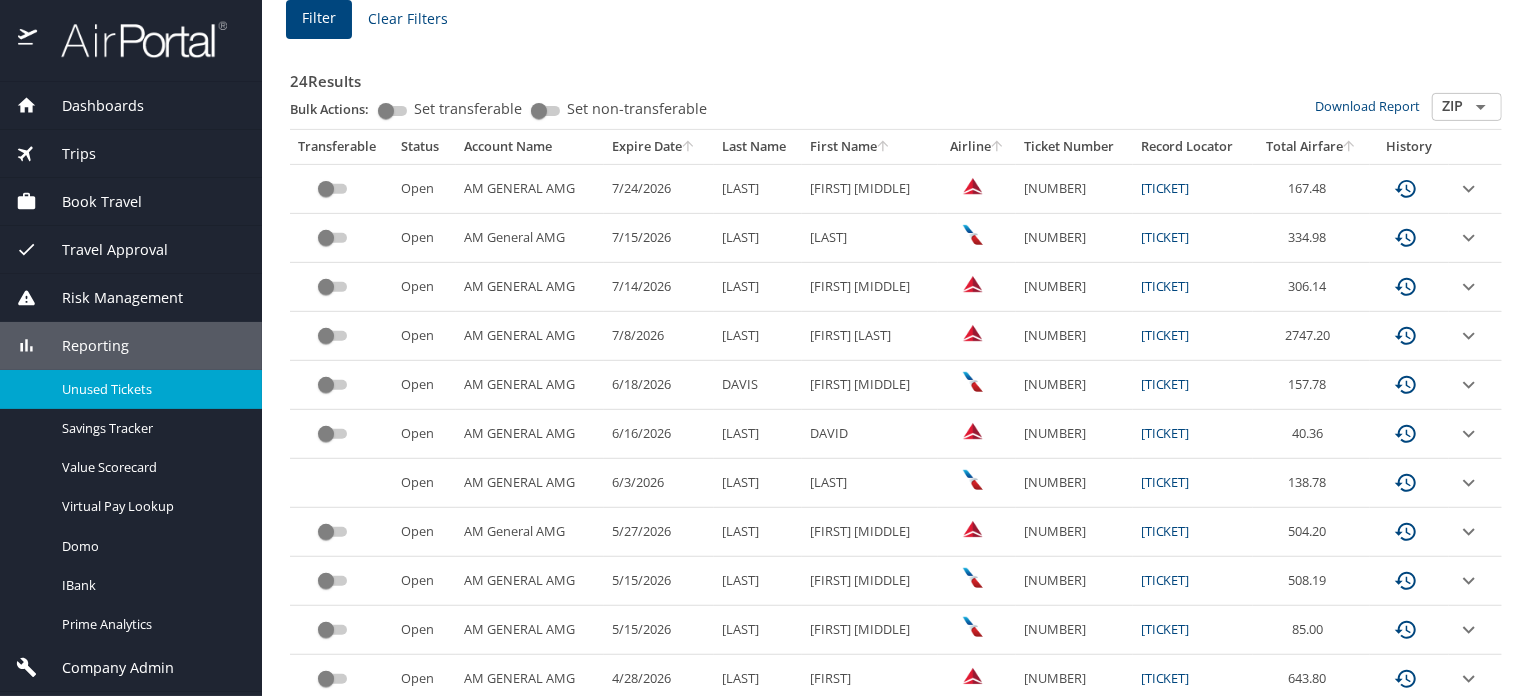 click on "[NUMBER]" at bounding box center [1074, 434] 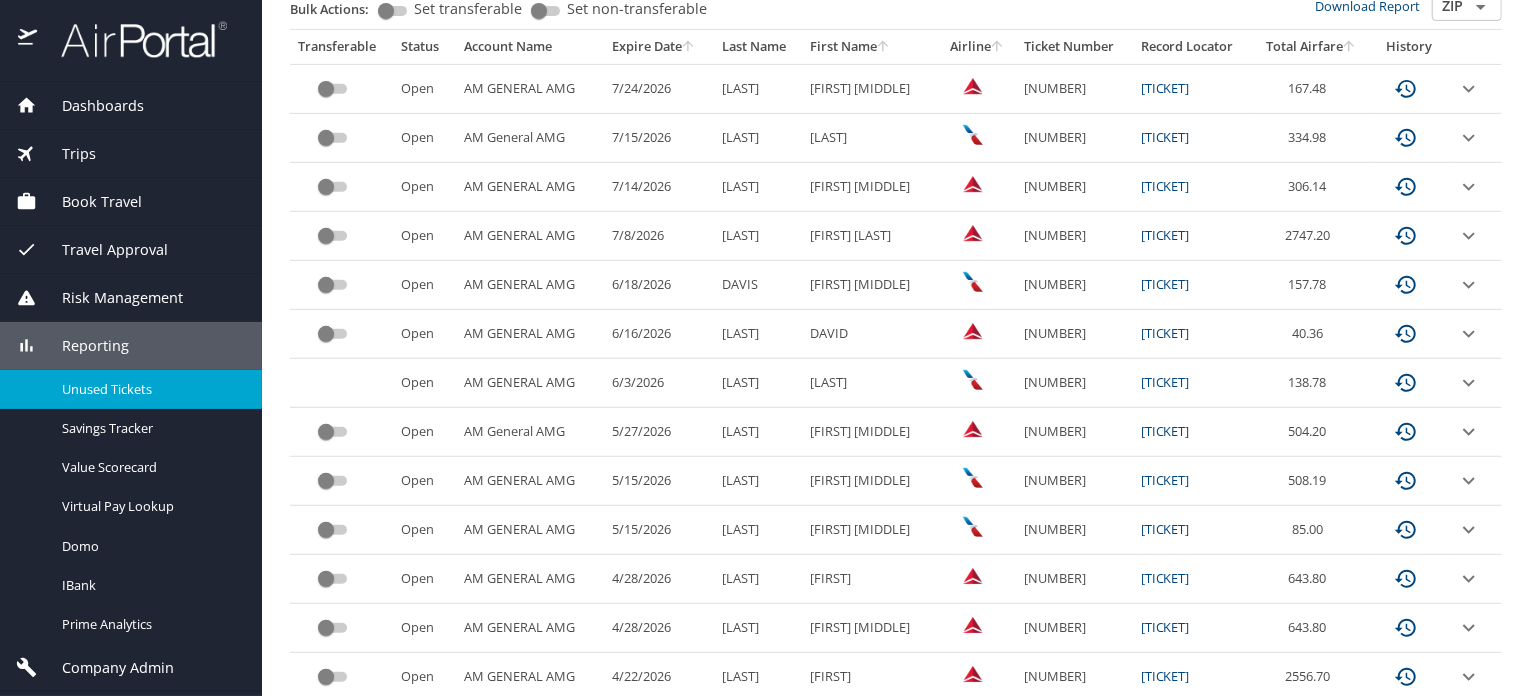 scroll, scrollTop: 499, scrollLeft: 0, axis: vertical 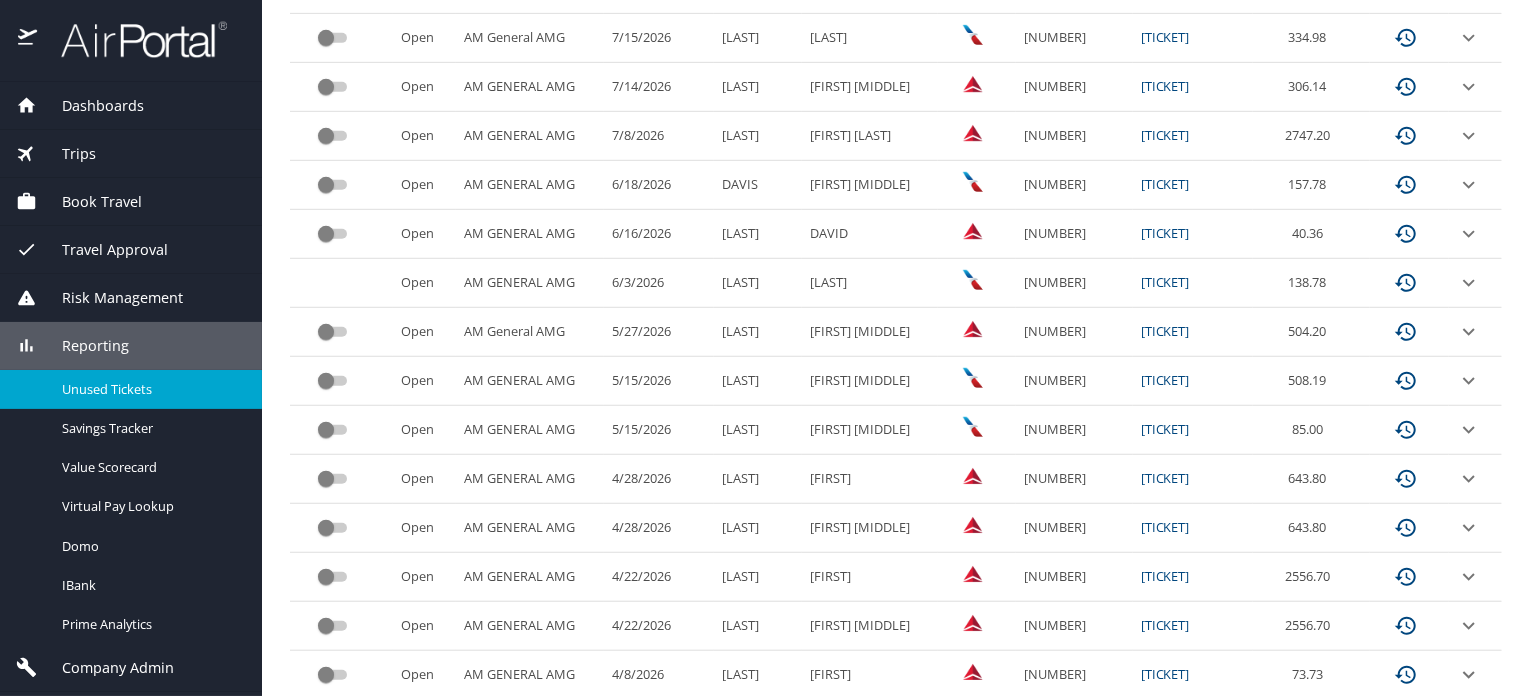 click on "[NUMBER]" at bounding box center [1074, 332] 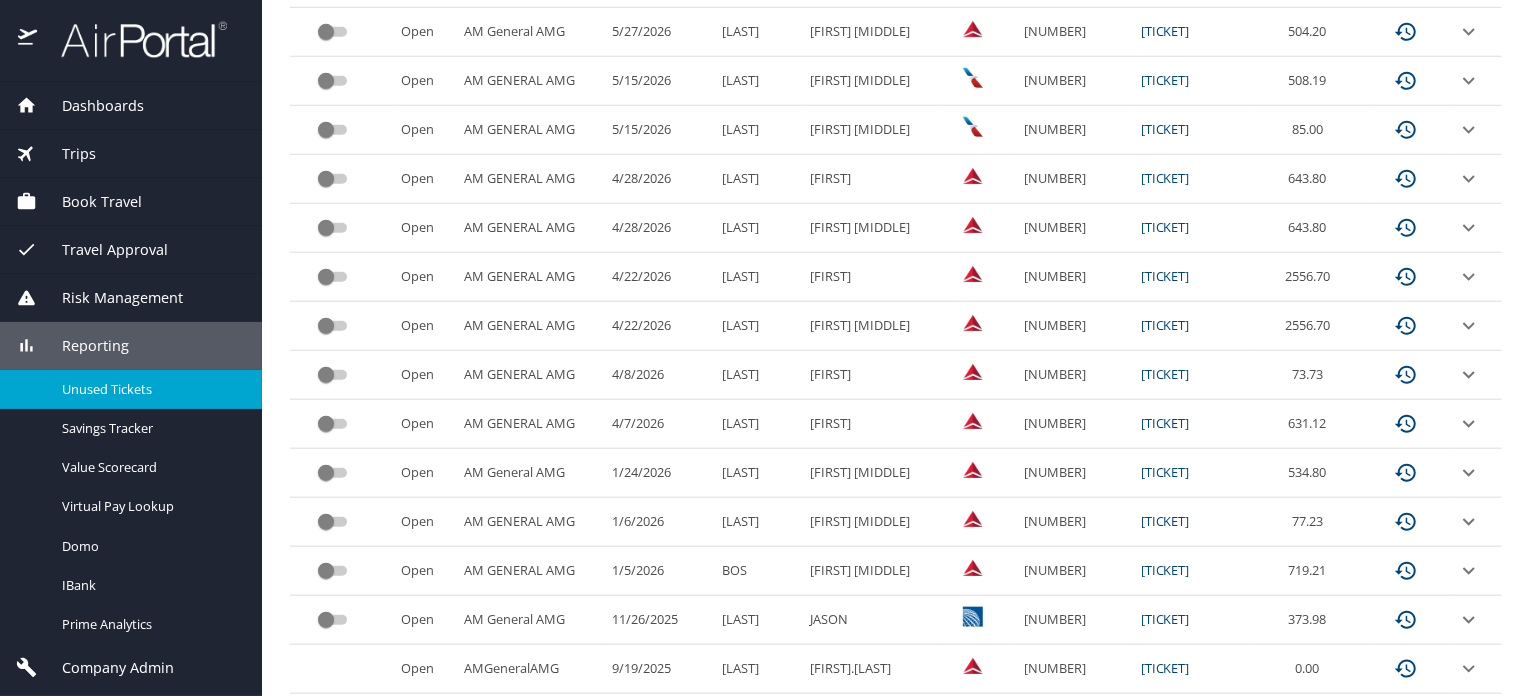 scroll, scrollTop: 999, scrollLeft: 0, axis: vertical 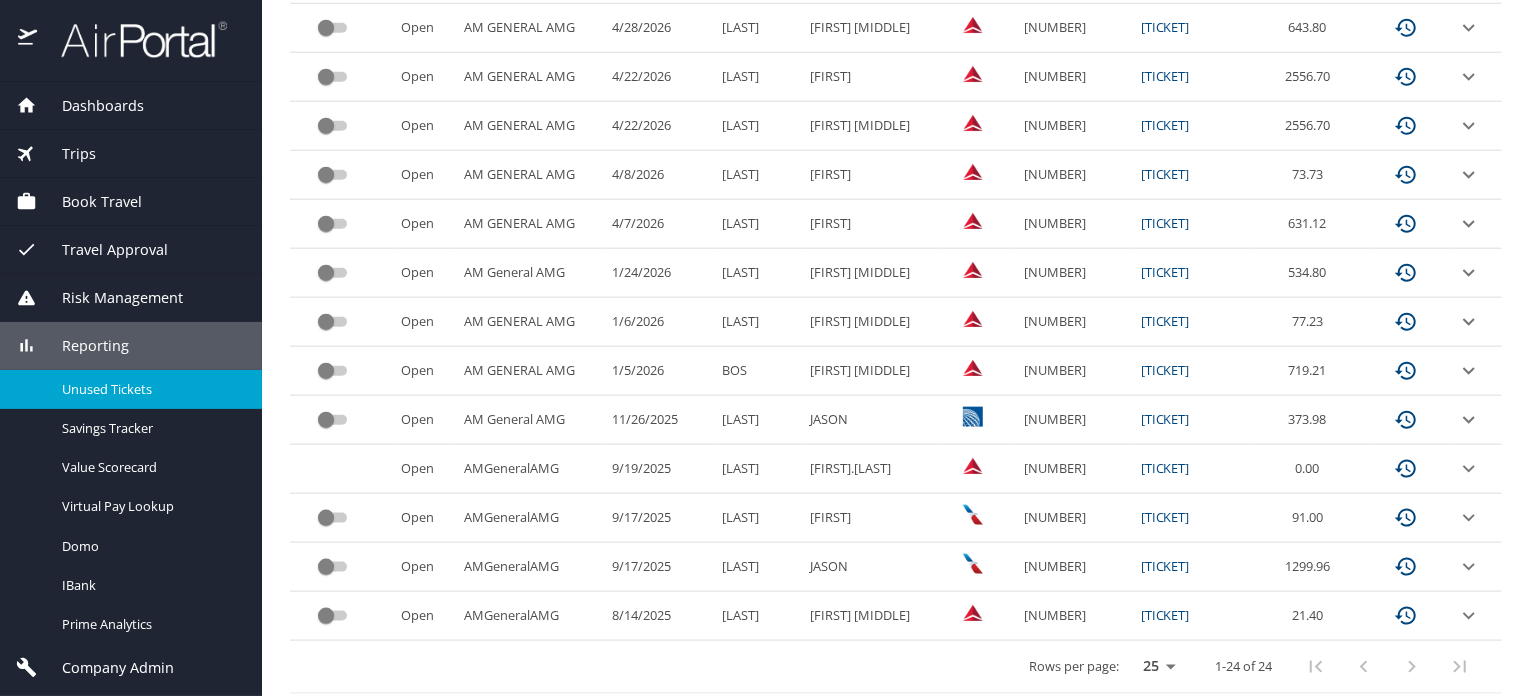 click on "25 50 100" at bounding box center (1155, 667) 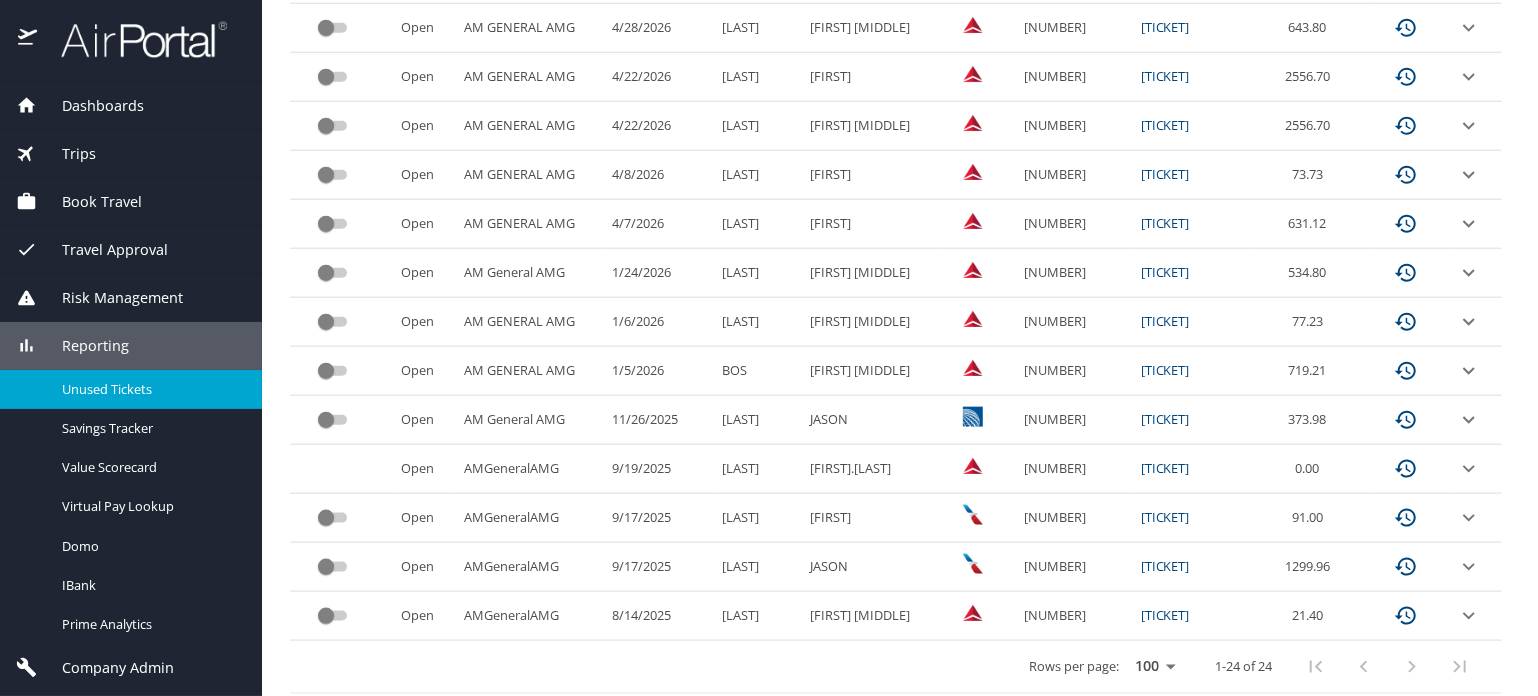 click on "25 50 100" at bounding box center [1155, 667] 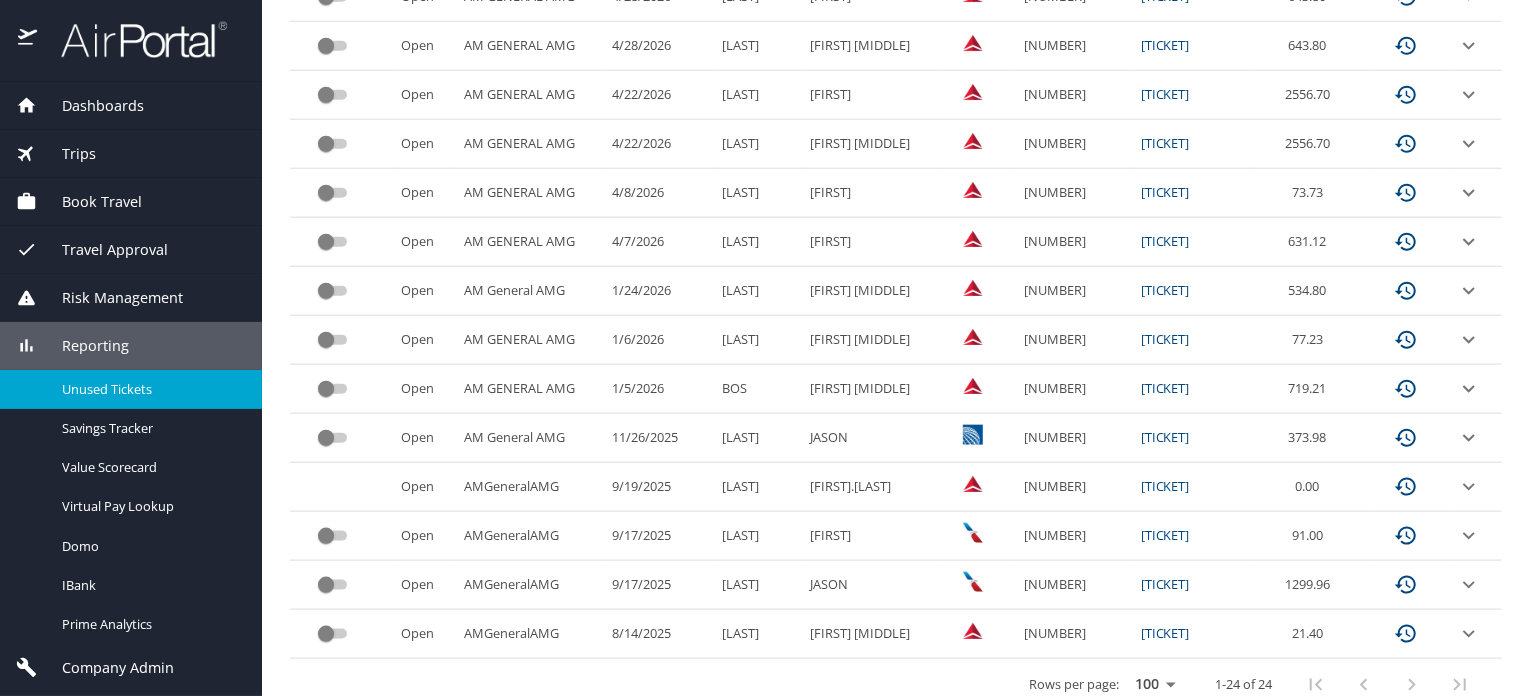 scroll, scrollTop: 999, scrollLeft: 0, axis: vertical 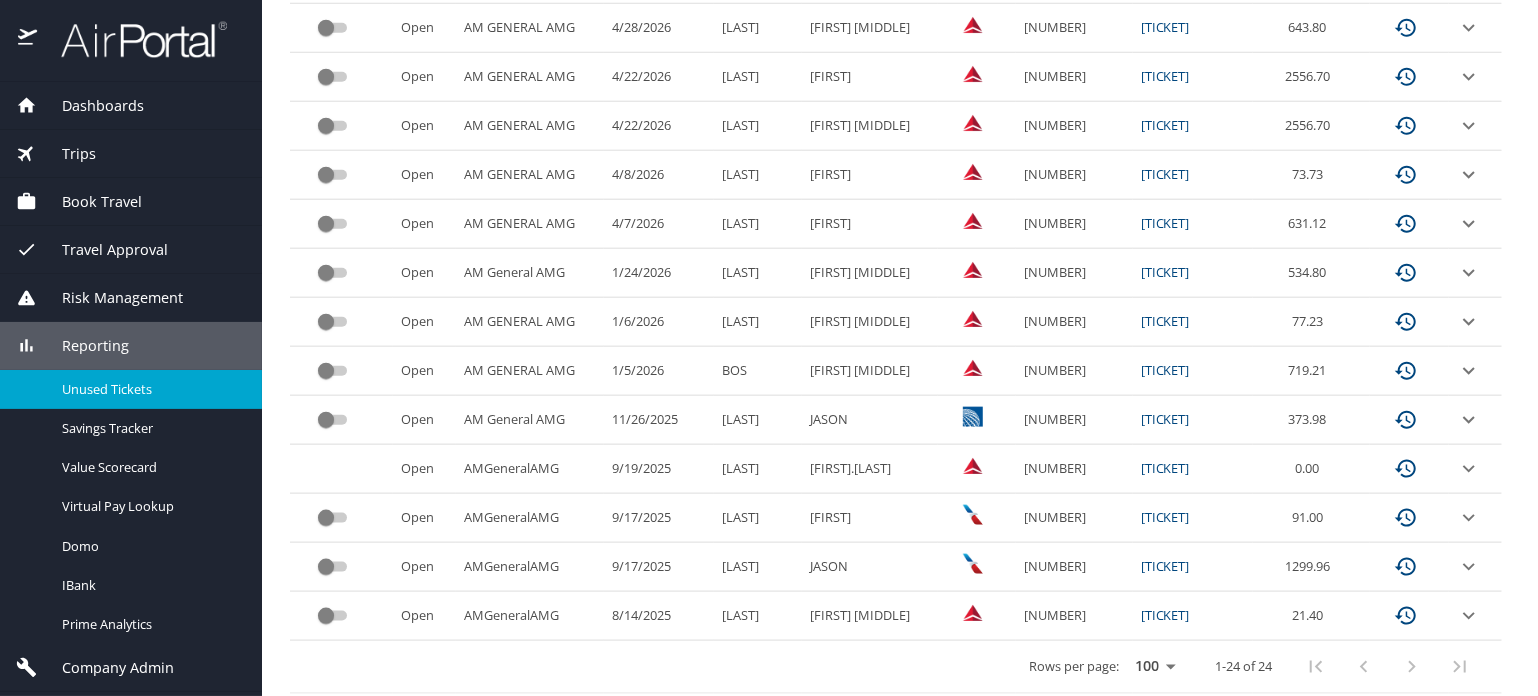 click on "[NUMBER]" at bounding box center (1074, 420) 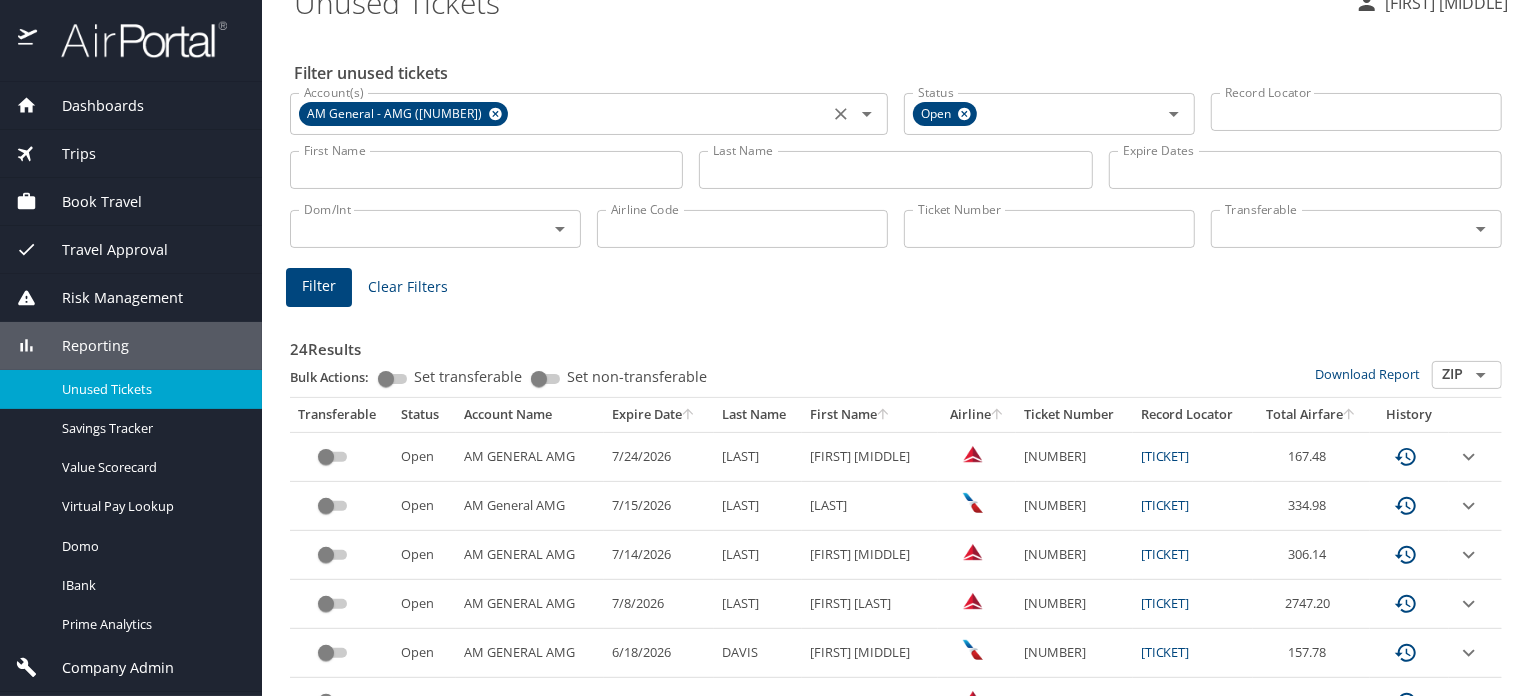 scroll, scrollTop: 0, scrollLeft: 0, axis: both 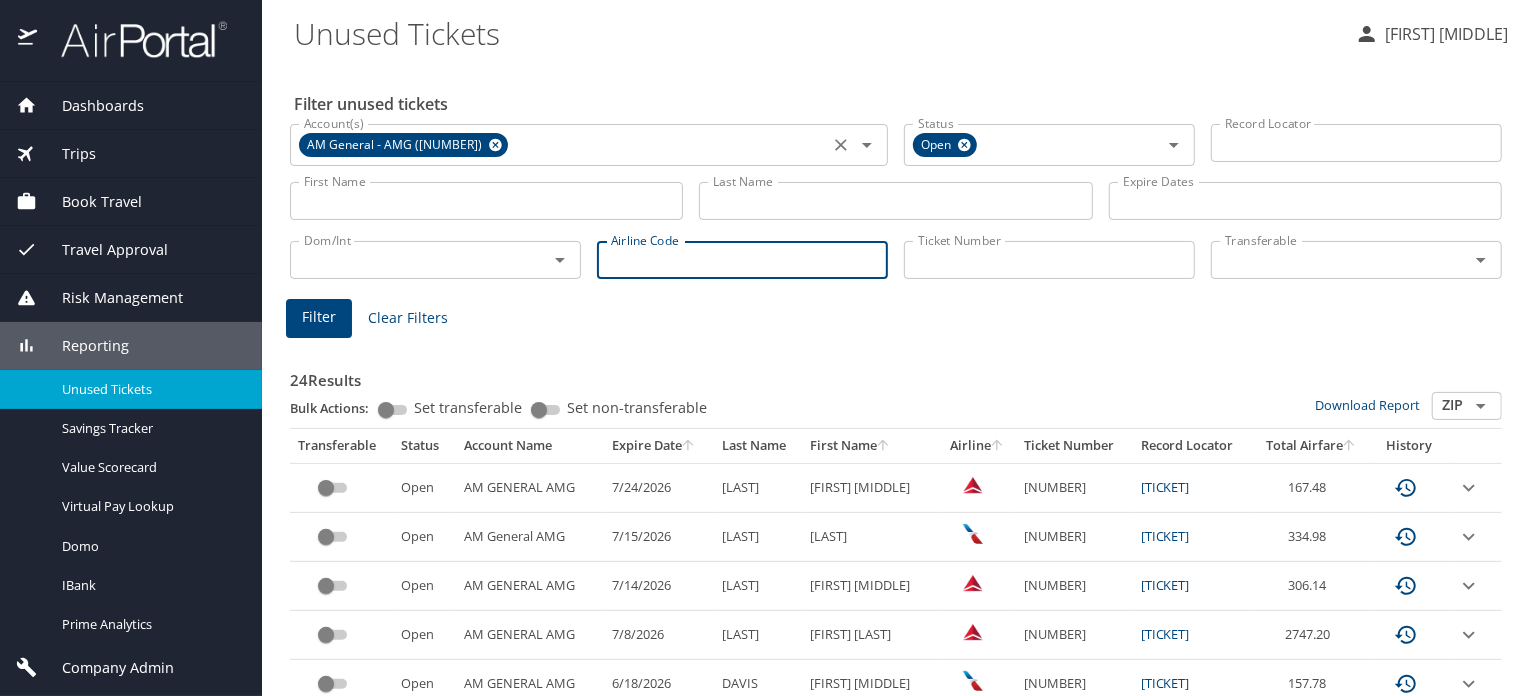 click on "Airline Code" at bounding box center (742, 260) 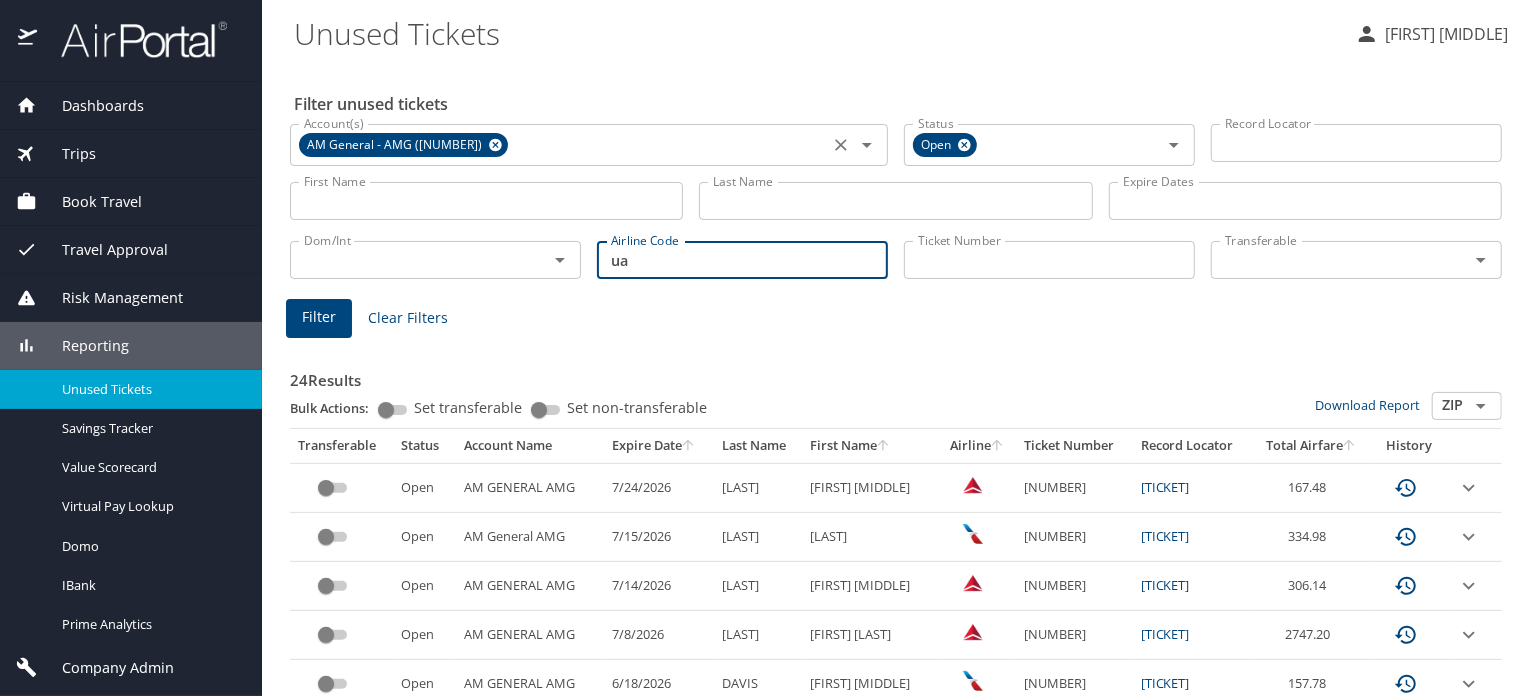type on "u" 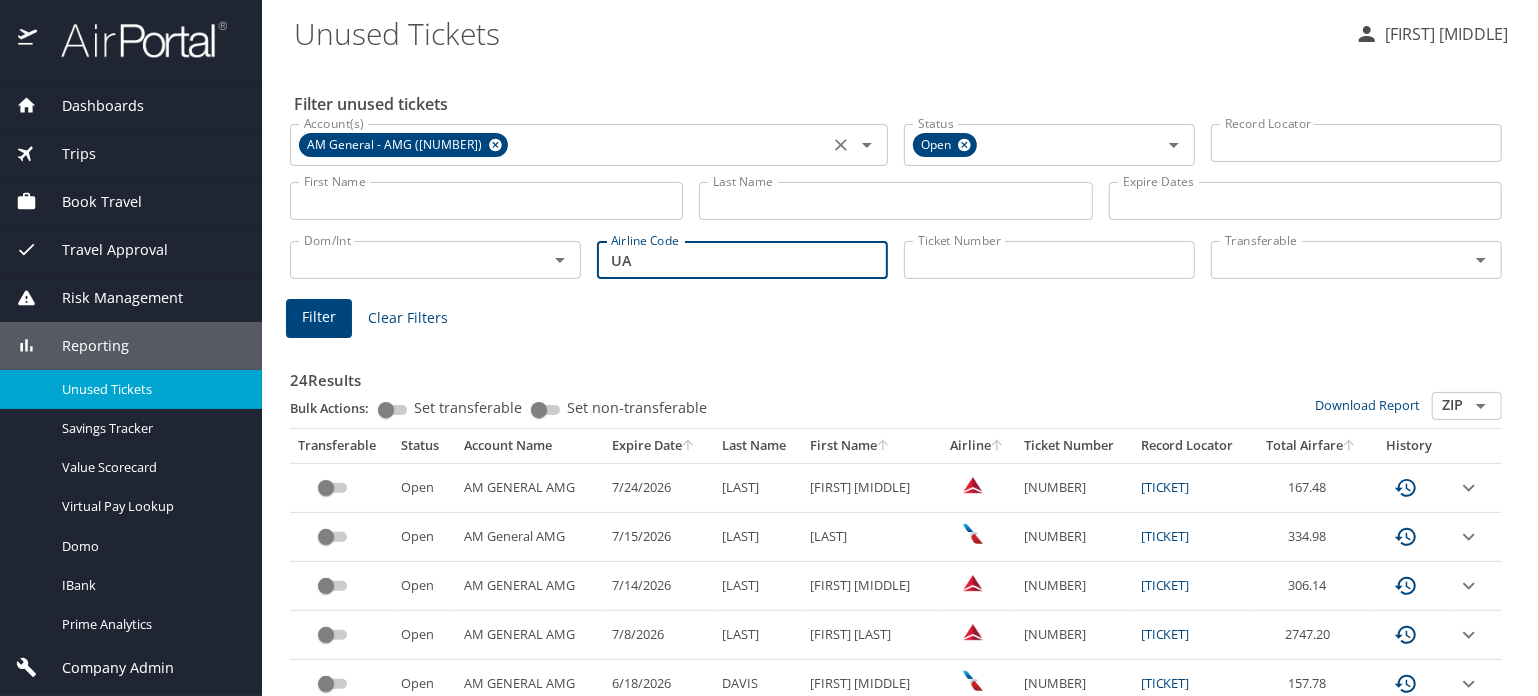 type on "UA" 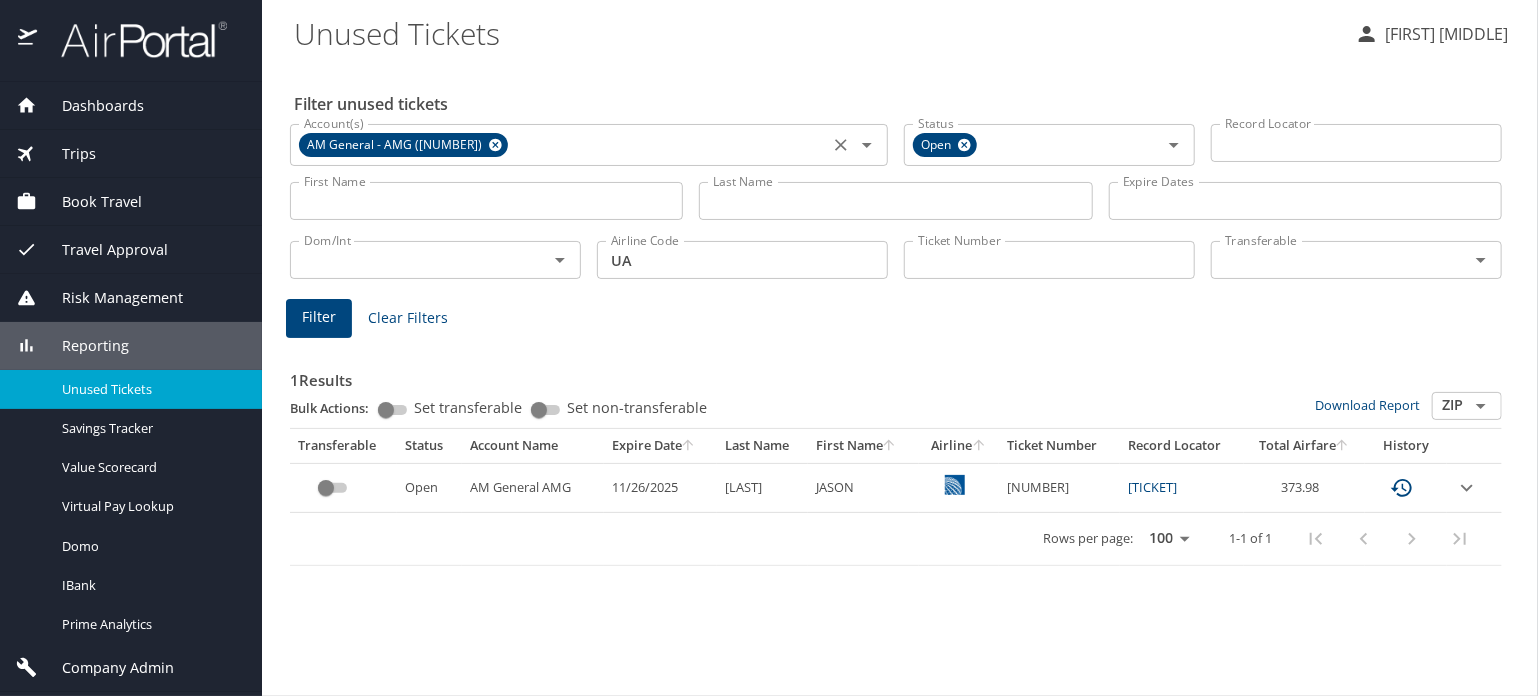 click at bounding box center [1388, 539] 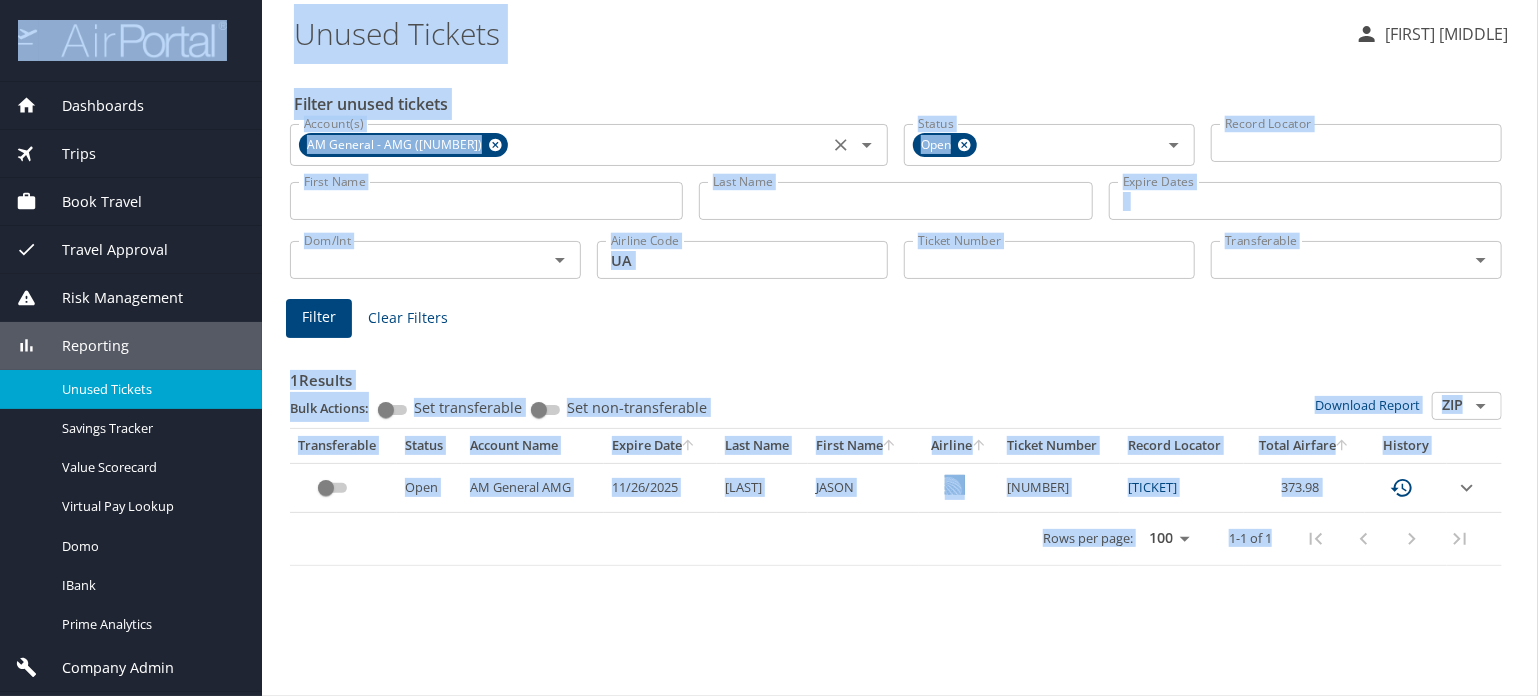 click at bounding box center (1388, 539) 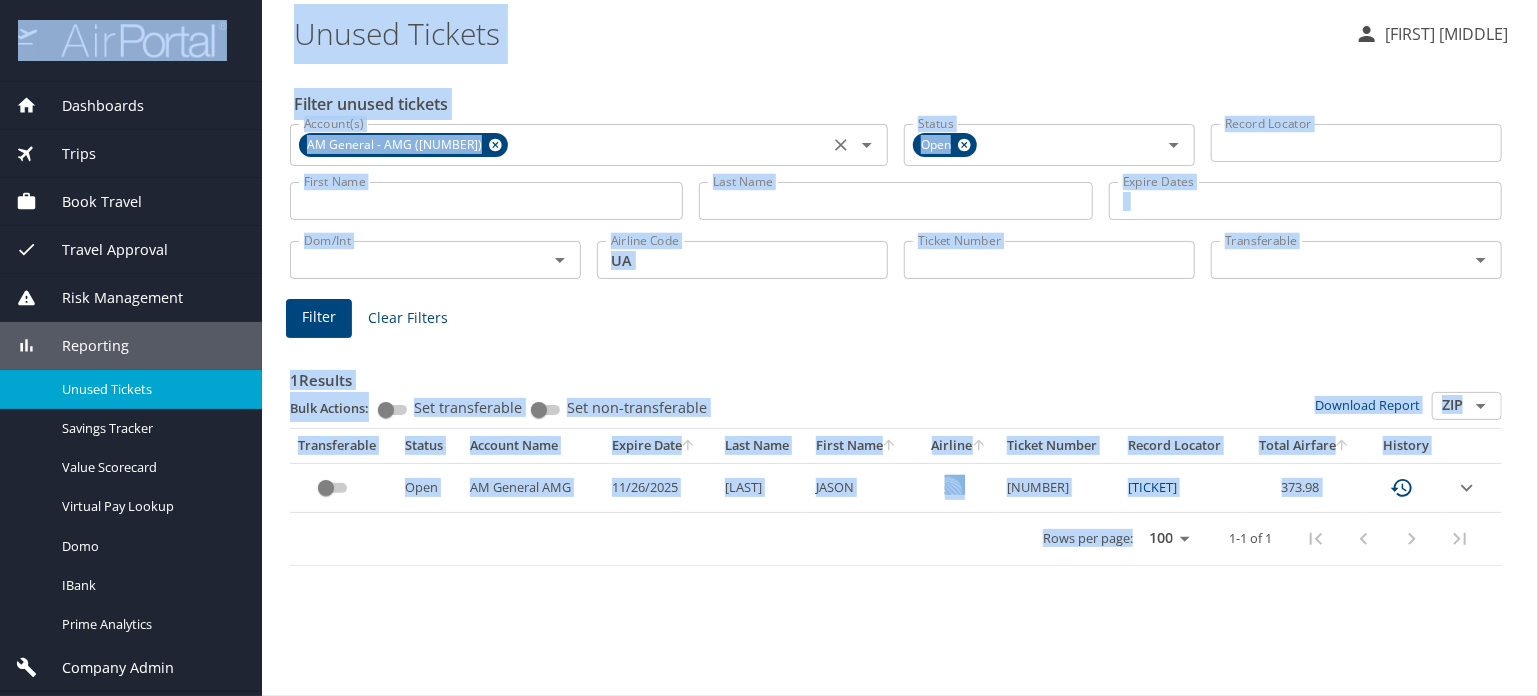 click at bounding box center (1388, 539) 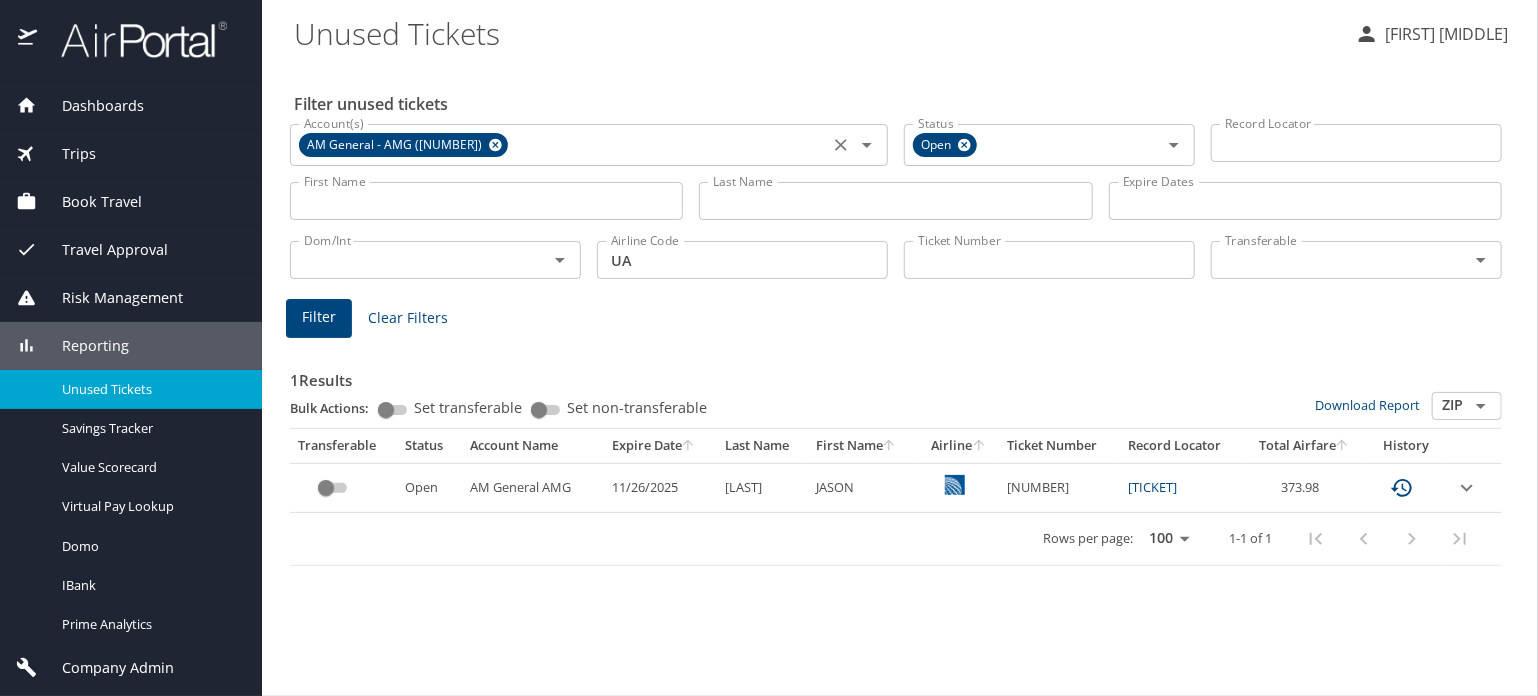 click at bounding box center (1474, 487) 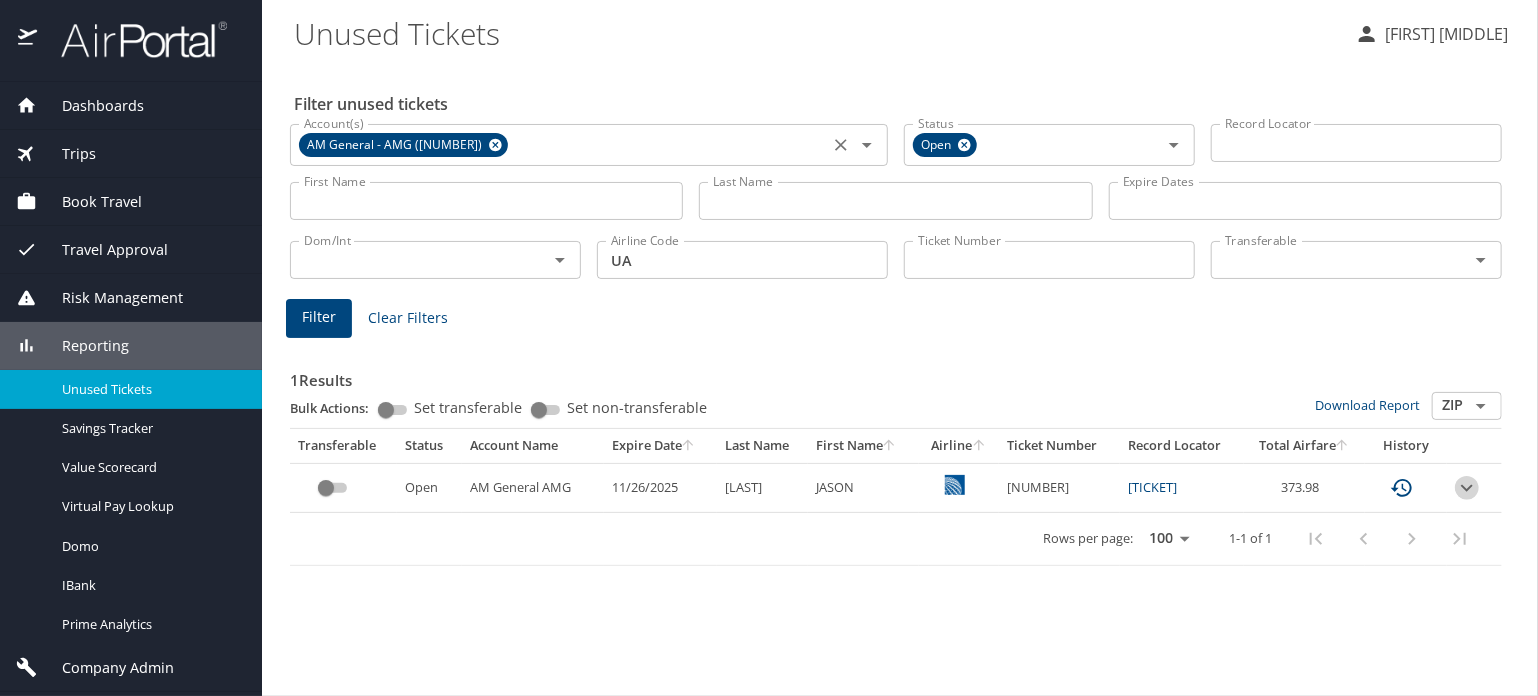 click 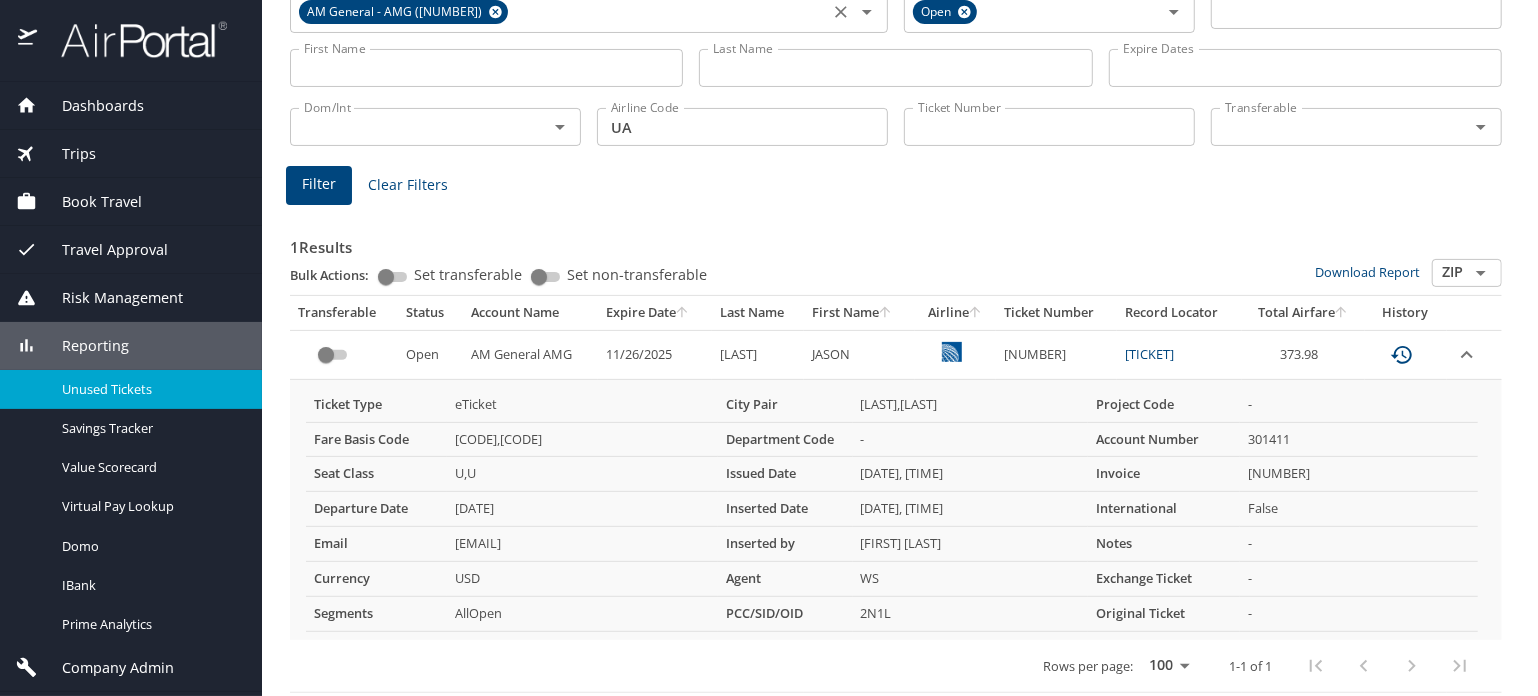 scroll, scrollTop: 136, scrollLeft: 0, axis: vertical 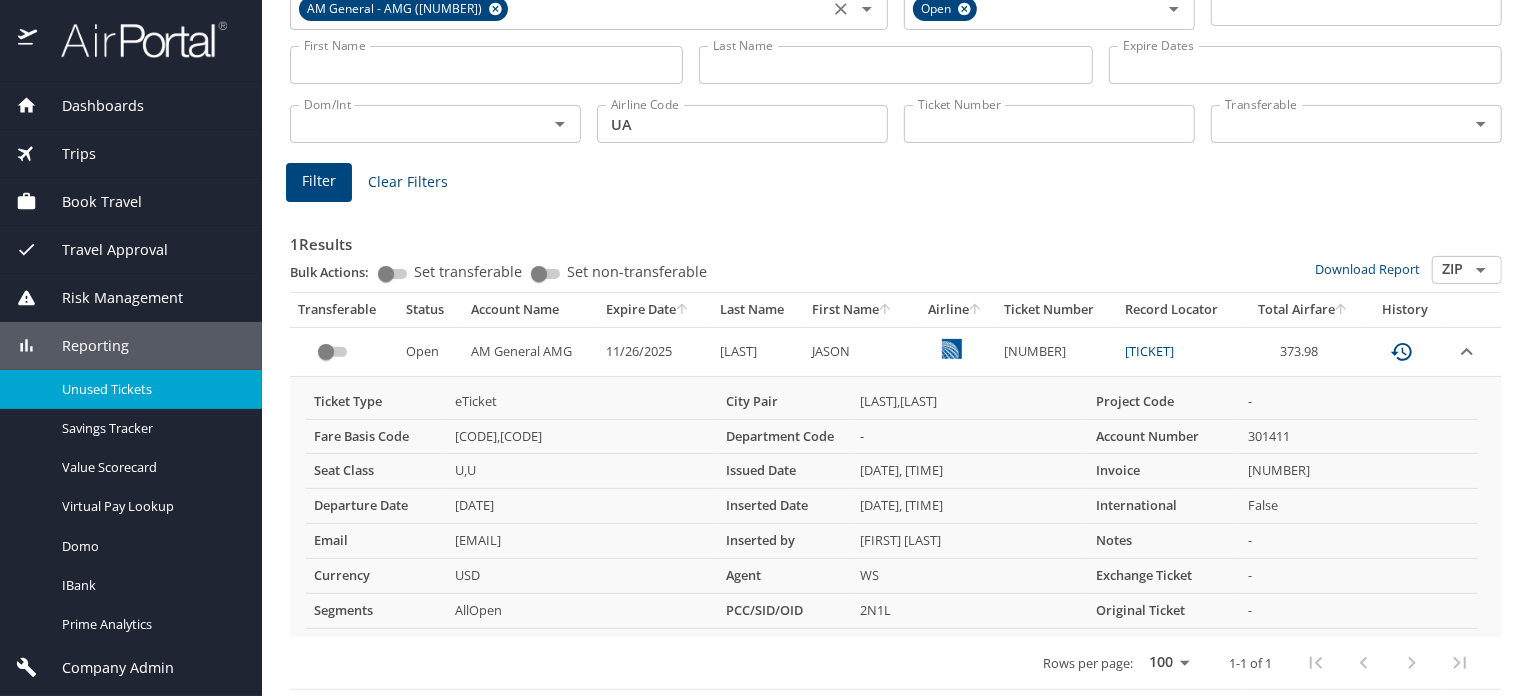 type 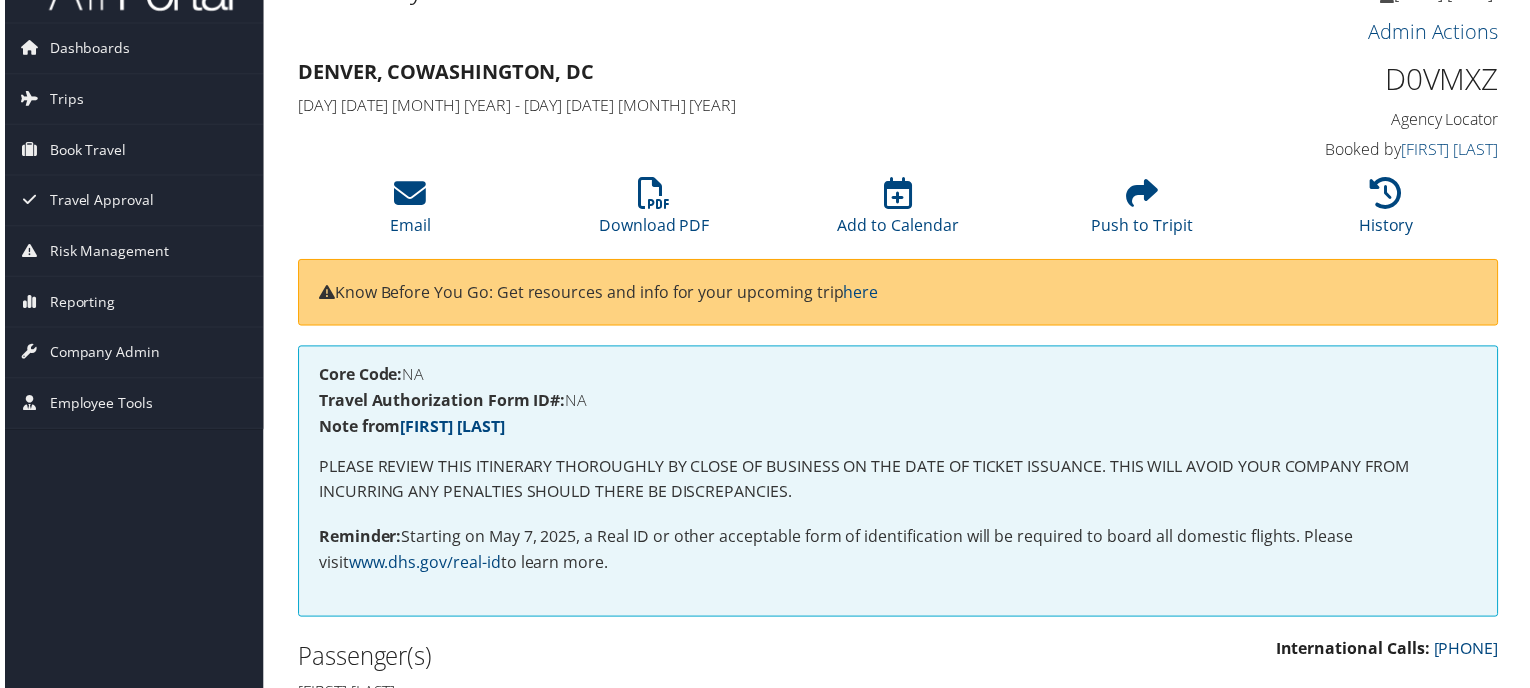 scroll, scrollTop: 0, scrollLeft: 0, axis: both 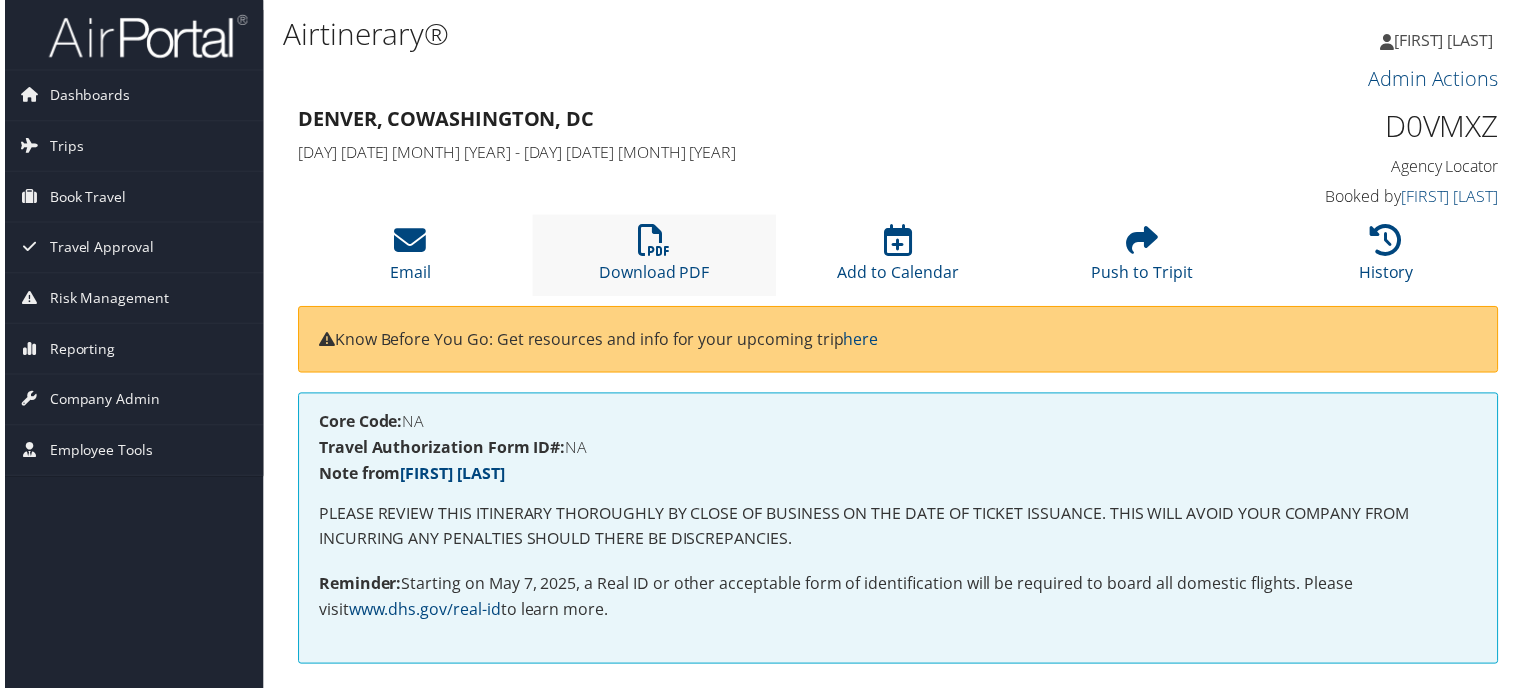 click on "Download PDF" at bounding box center (654, 256) 